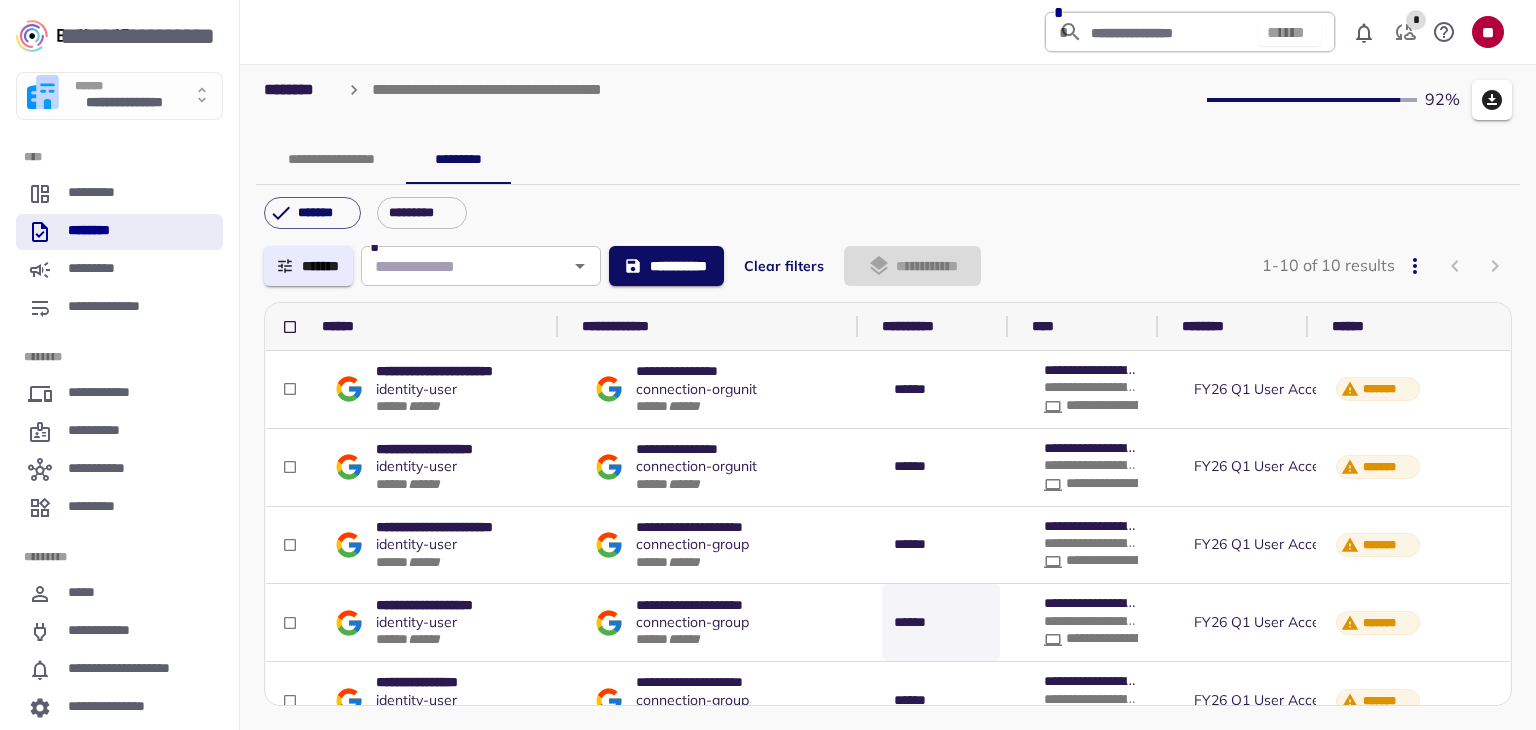 scroll, scrollTop: 0, scrollLeft: 0, axis: both 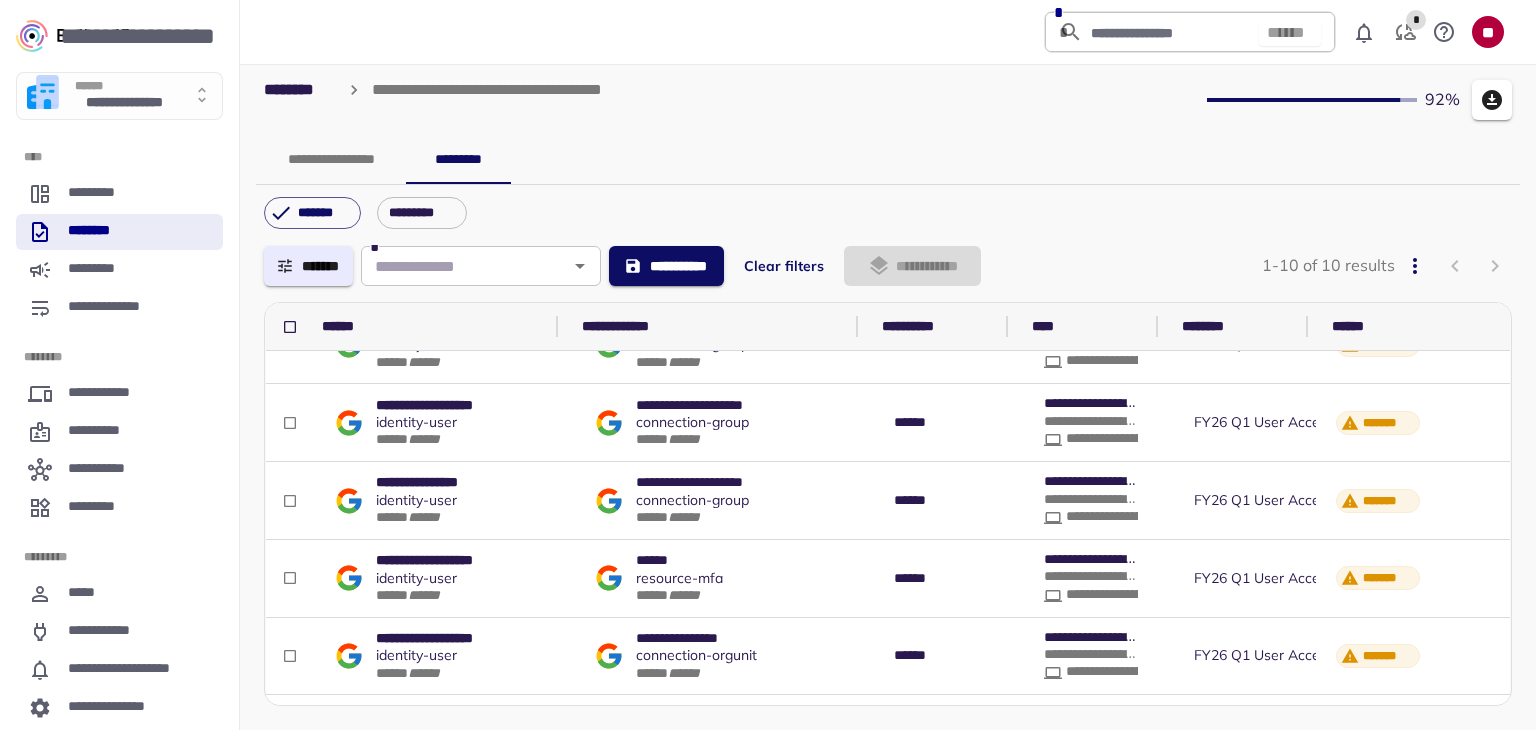 click on "**********" at bounding box center [888, 393] 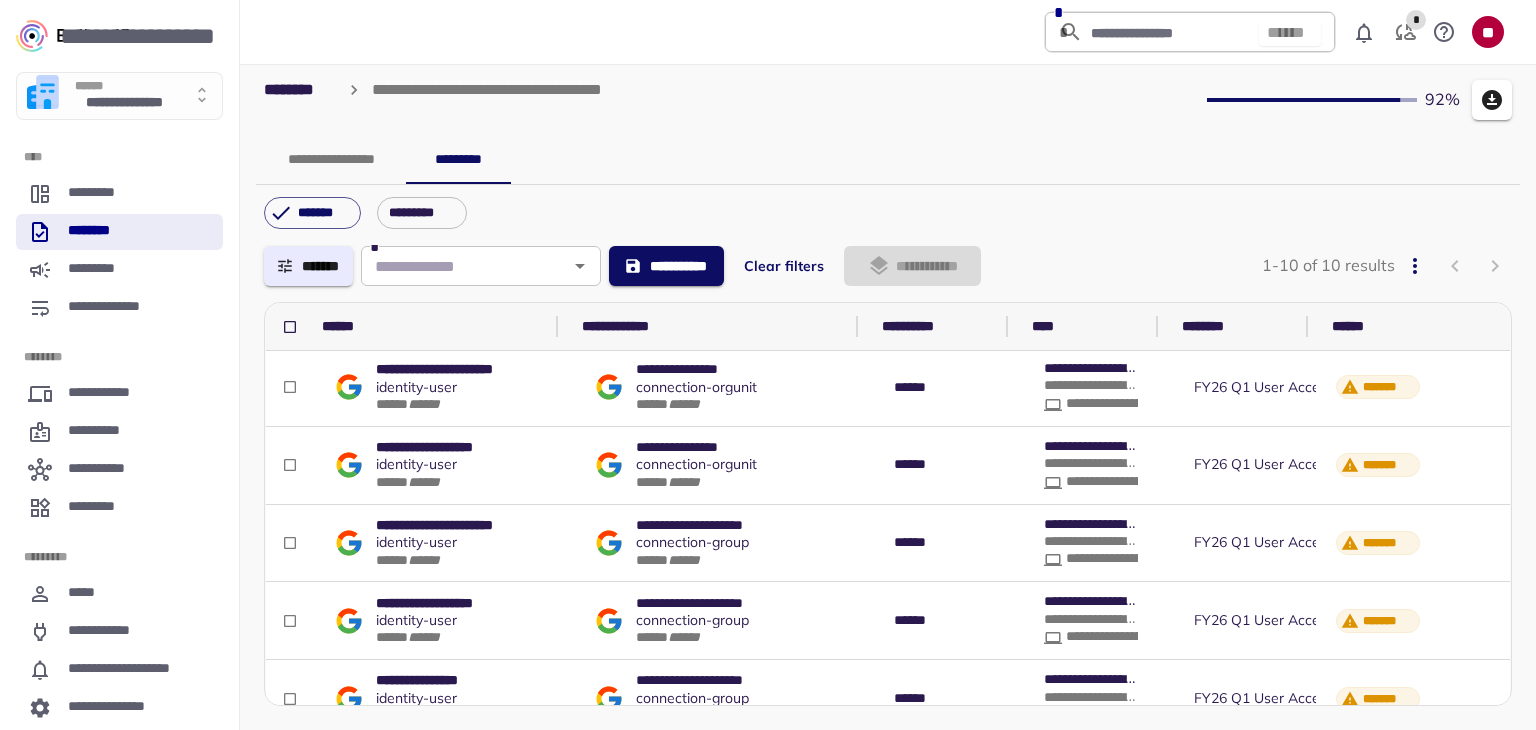 scroll, scrollTop: 0, scrollLeft: 0, axis: both 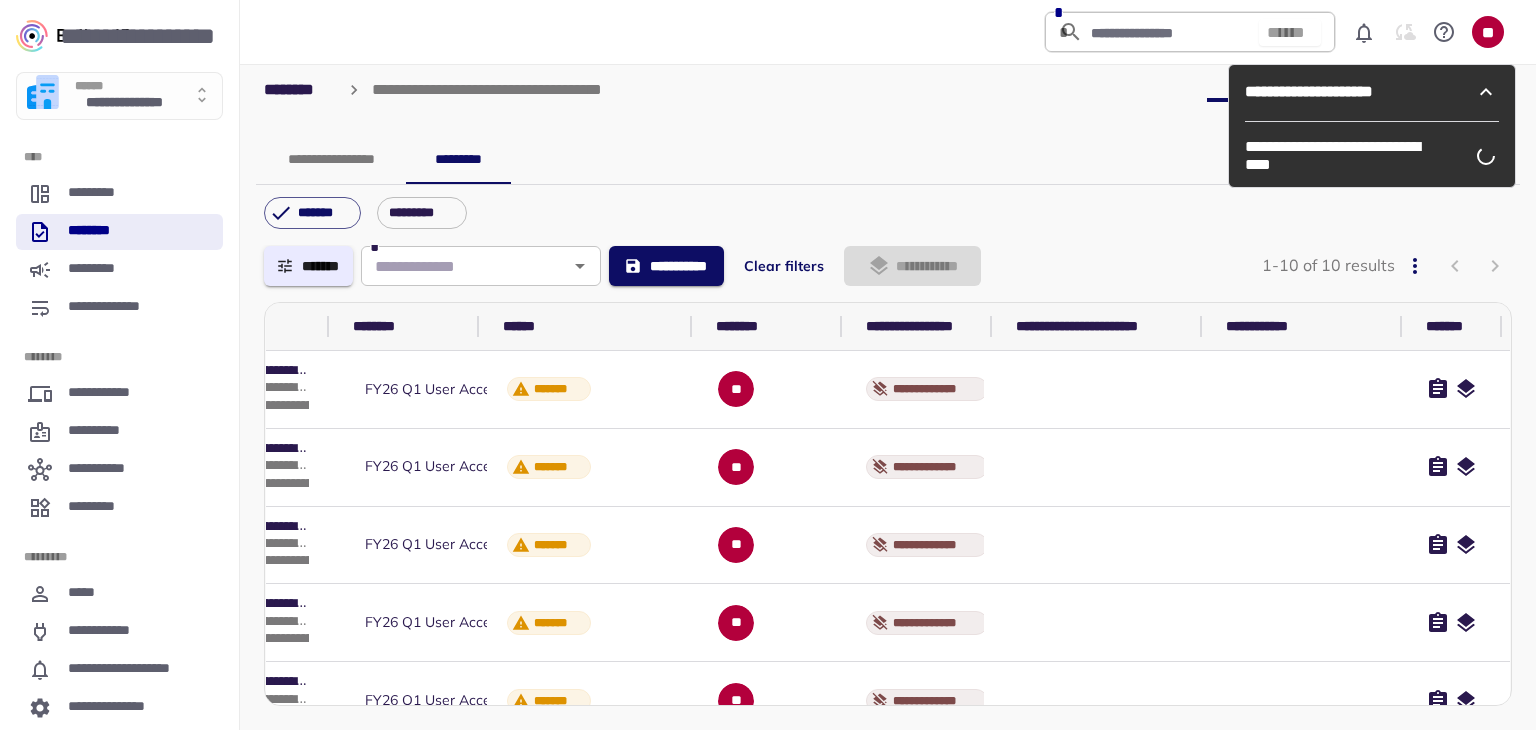 click at bounding box center [1438, 388] 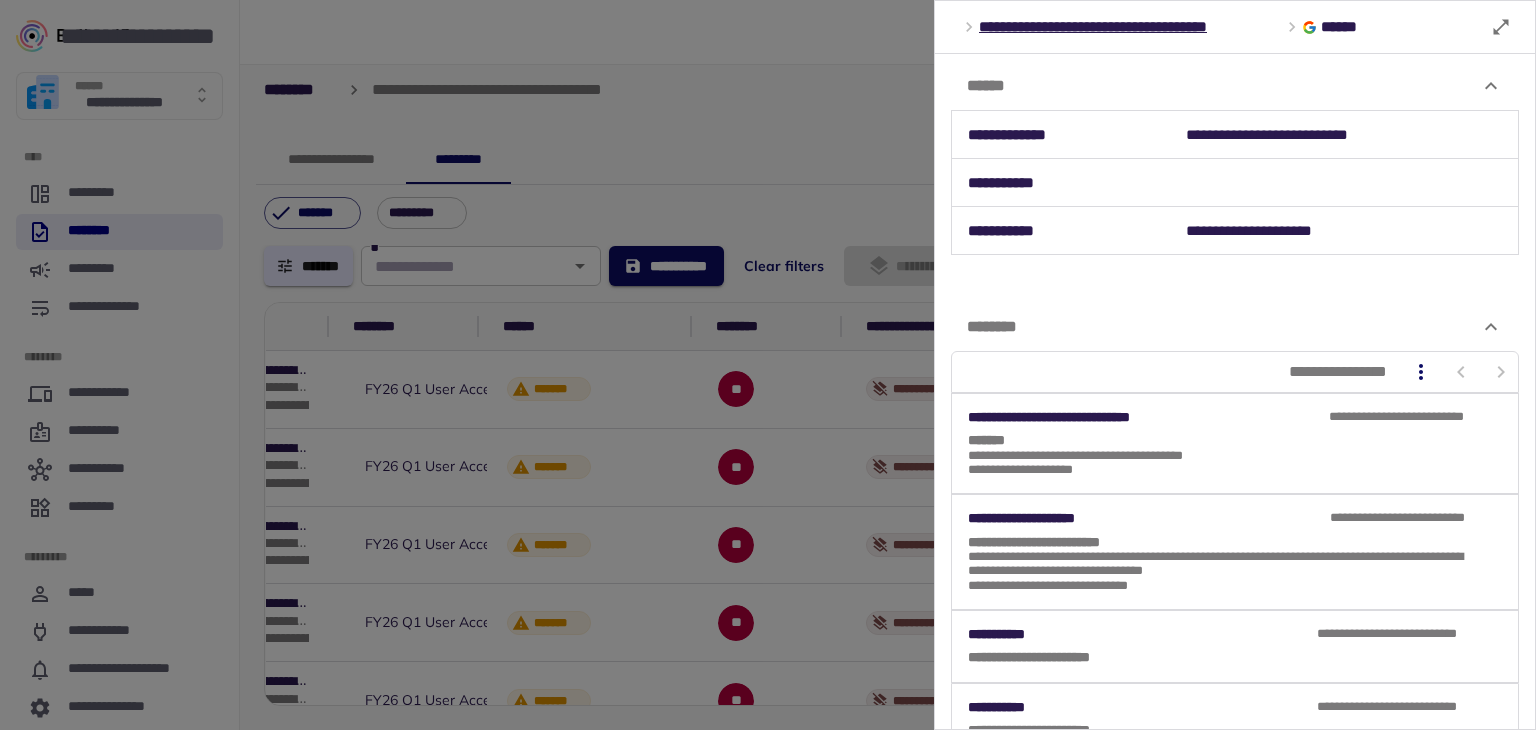 click at bounding box center [768, 365] 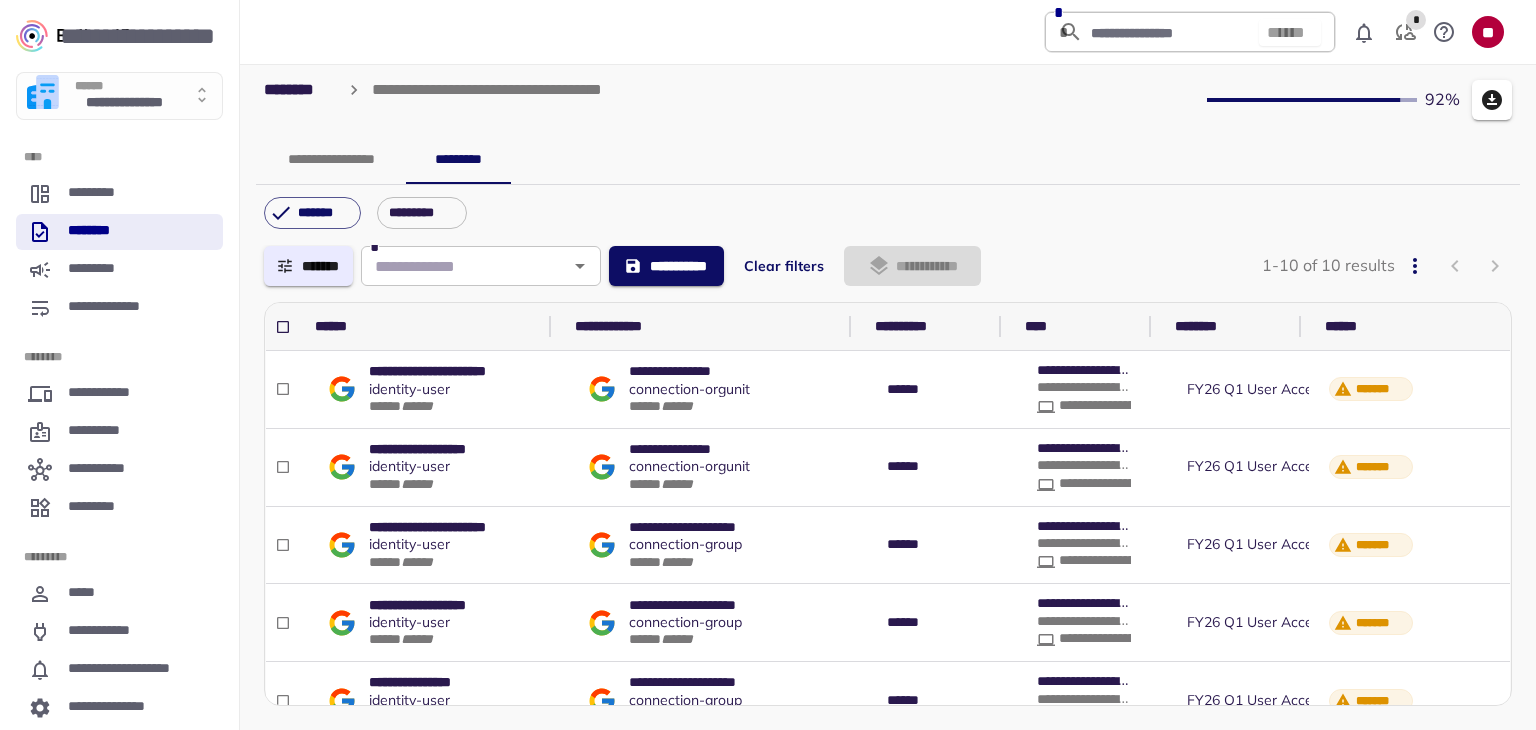 scroll, scrollTop: 0, scrollLeft: 0, axis: both 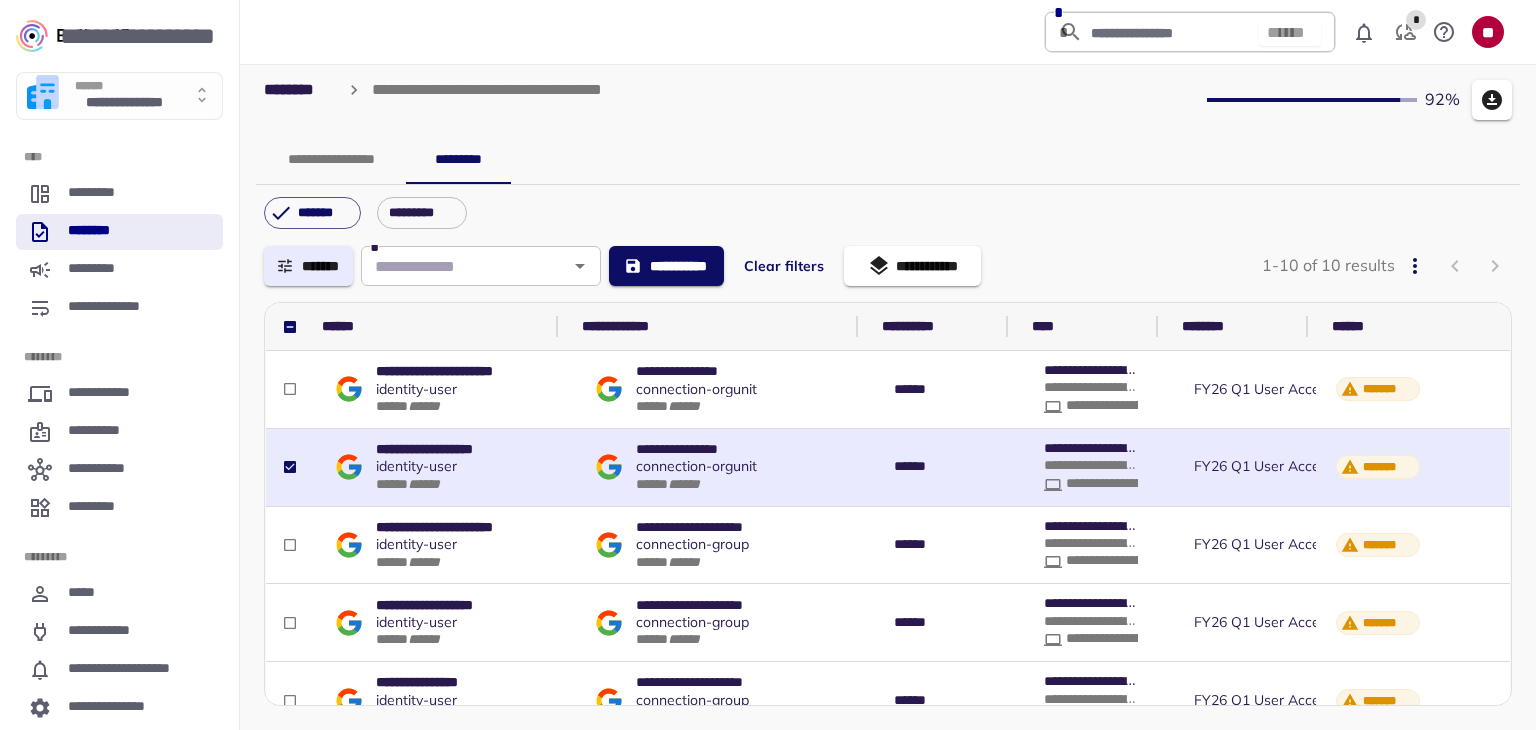 click on "**********" at bounding box center (912, 266) 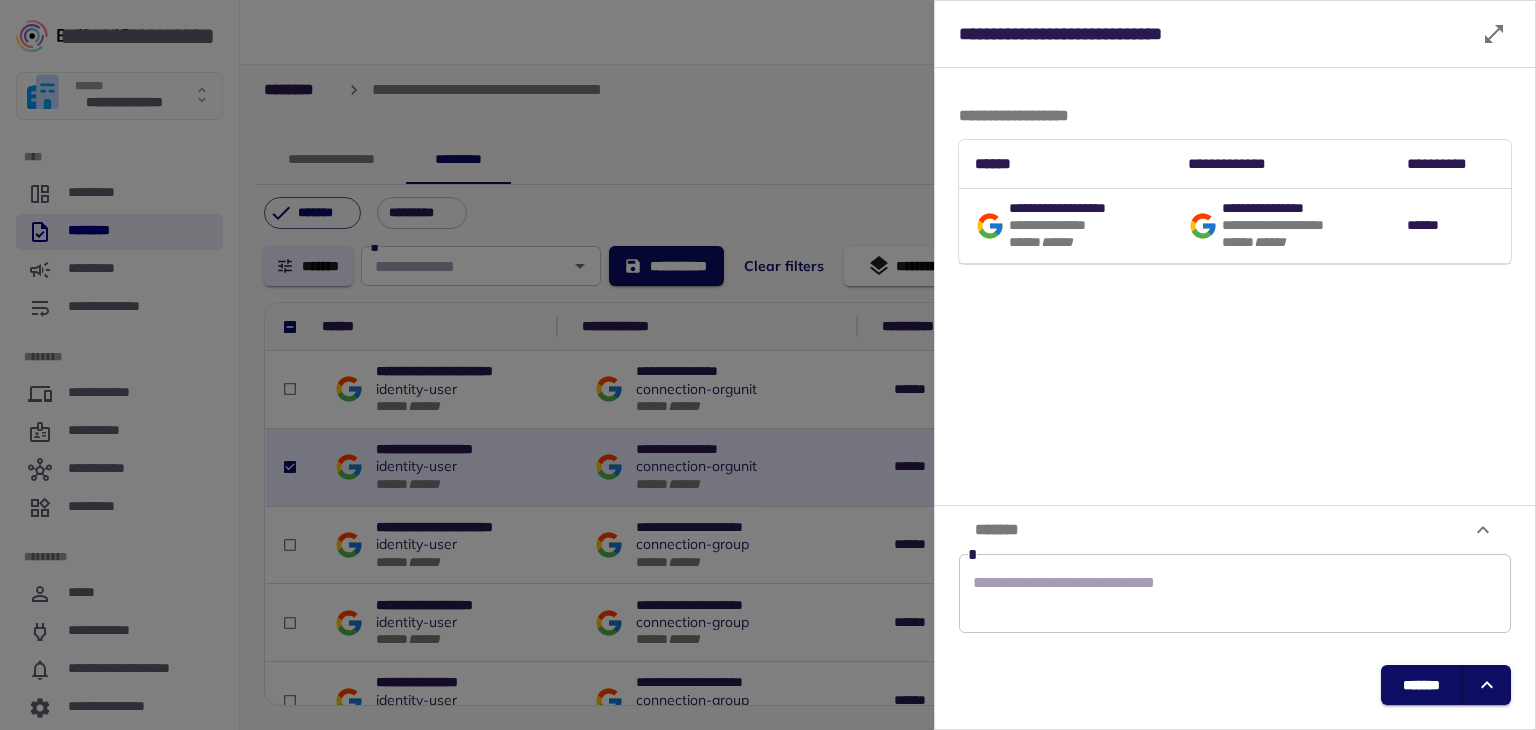 click on "*******" at bounding box center (1421, 685) 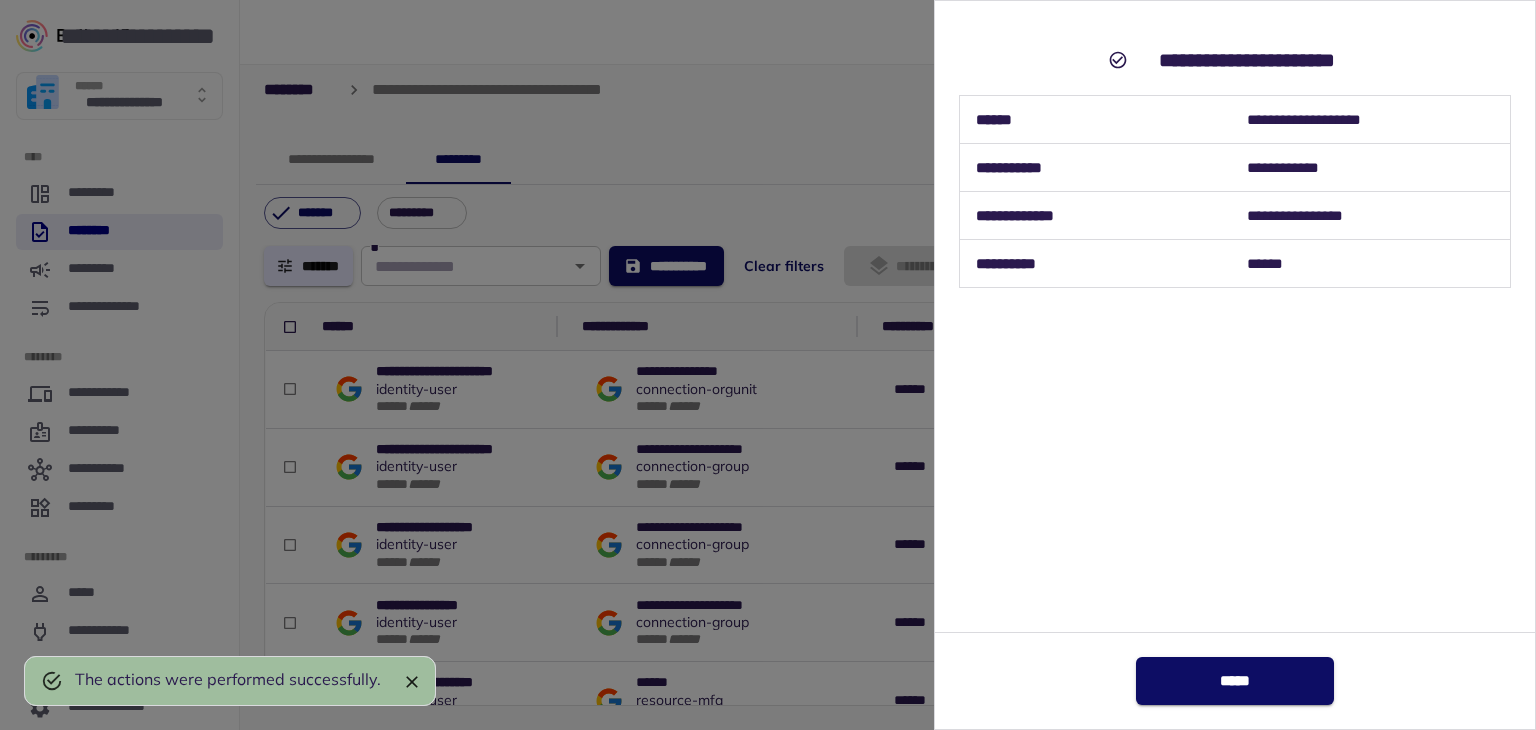 click on "*****" at bounding box center (1235, 681) 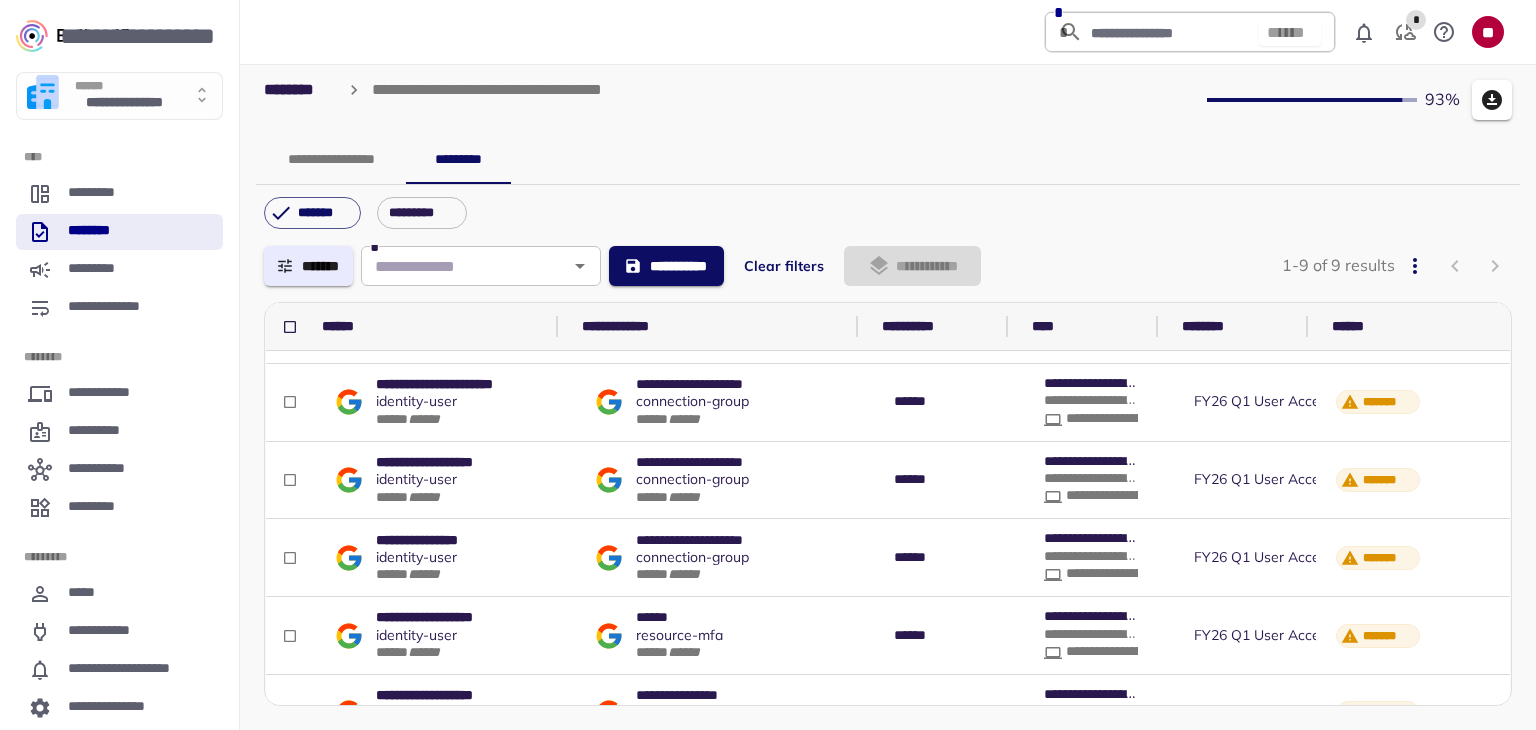 scroll, scrollTop: 100, scrollLeft: 0, axis: vertical 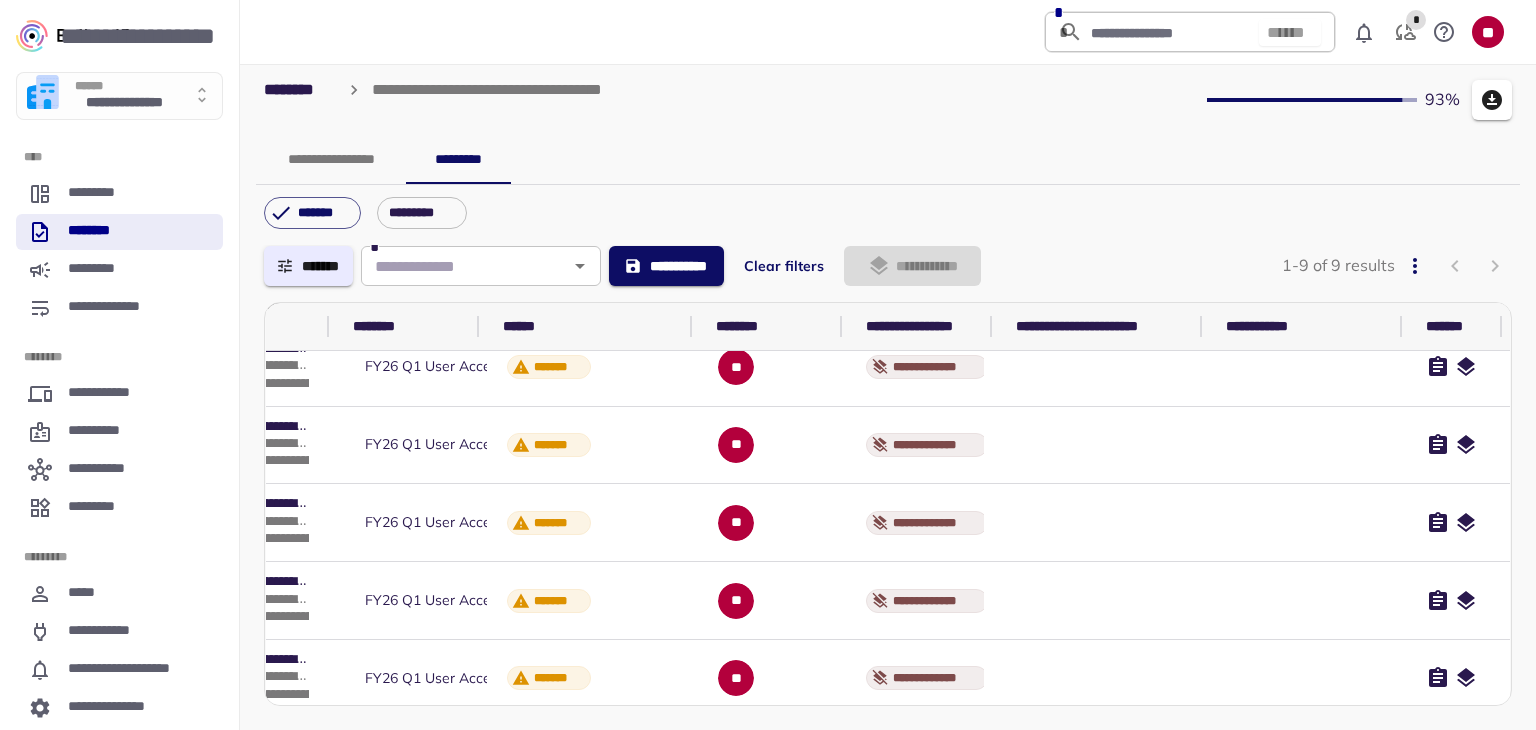 click at bounding box center [1438, 289] 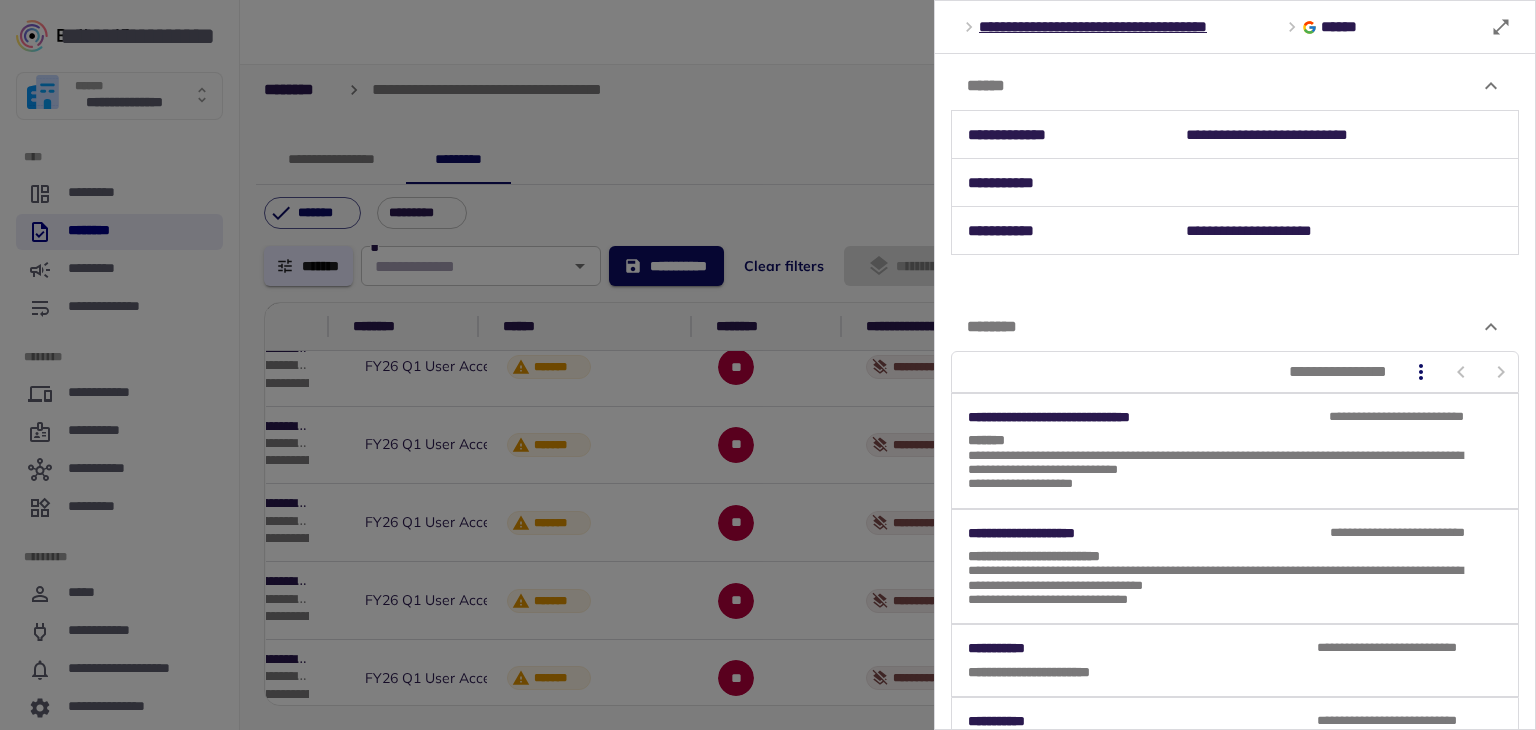click at bounding box center [768, 365] 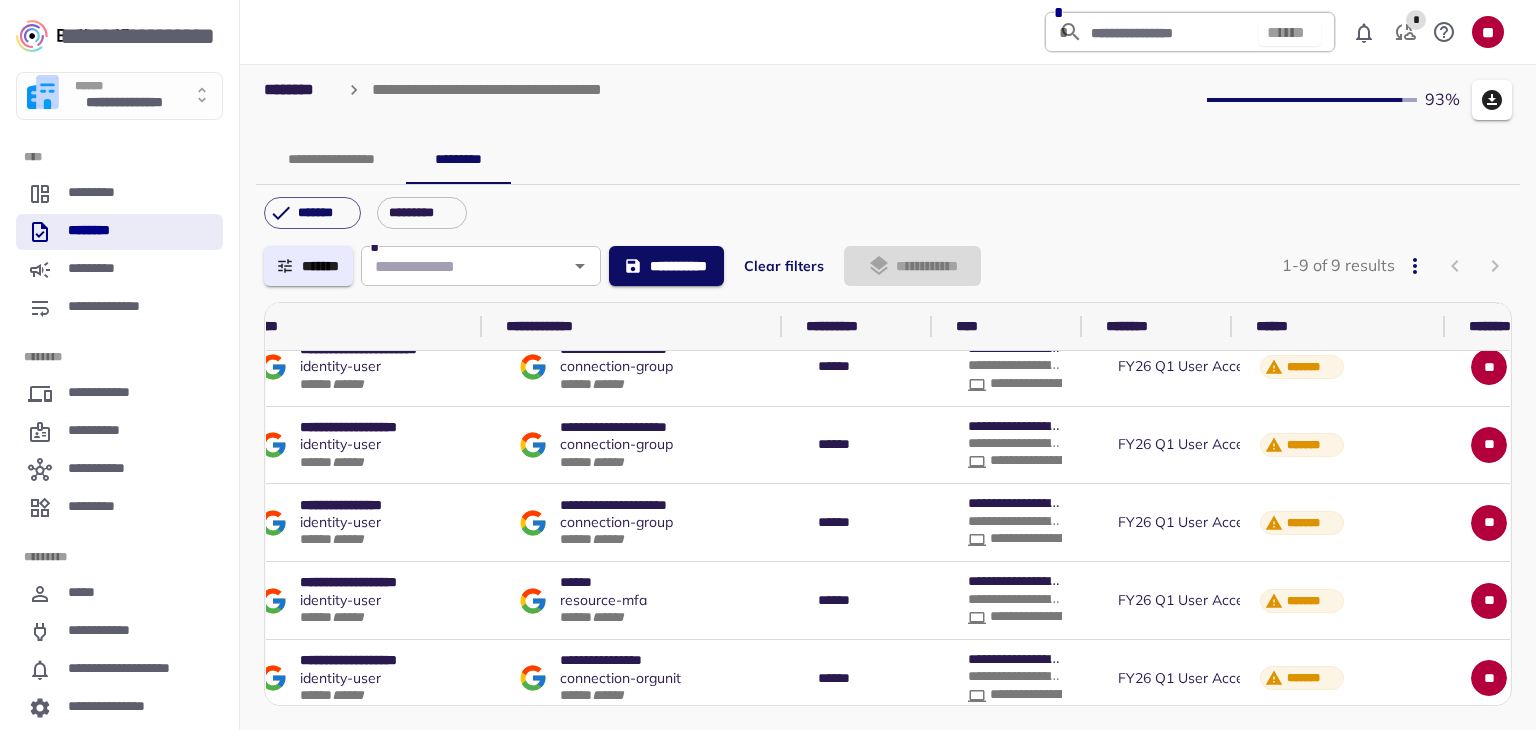 scroll, scrollTop: 100, scrollLeft: 28, axis: both 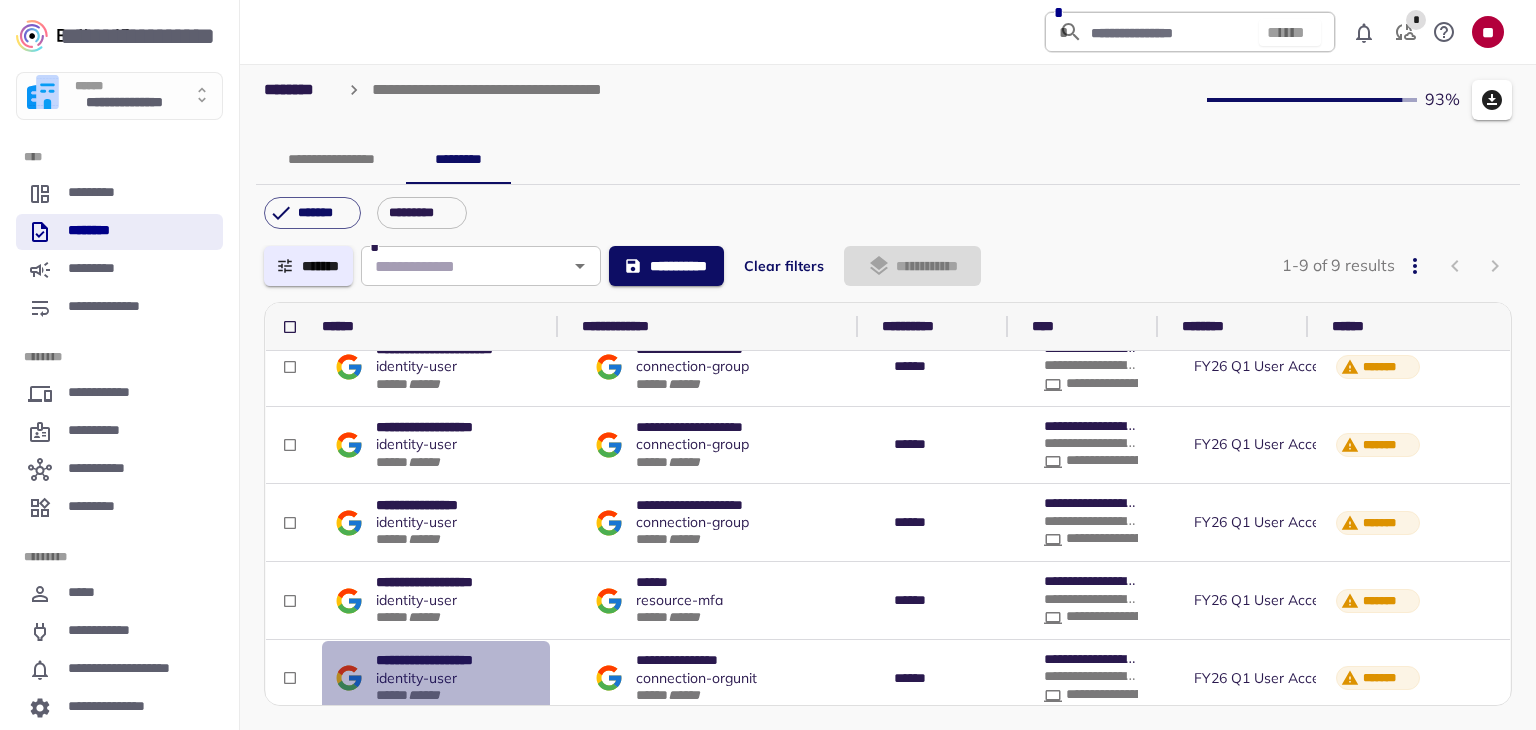click on "**********" at bounding box center (436, 289) 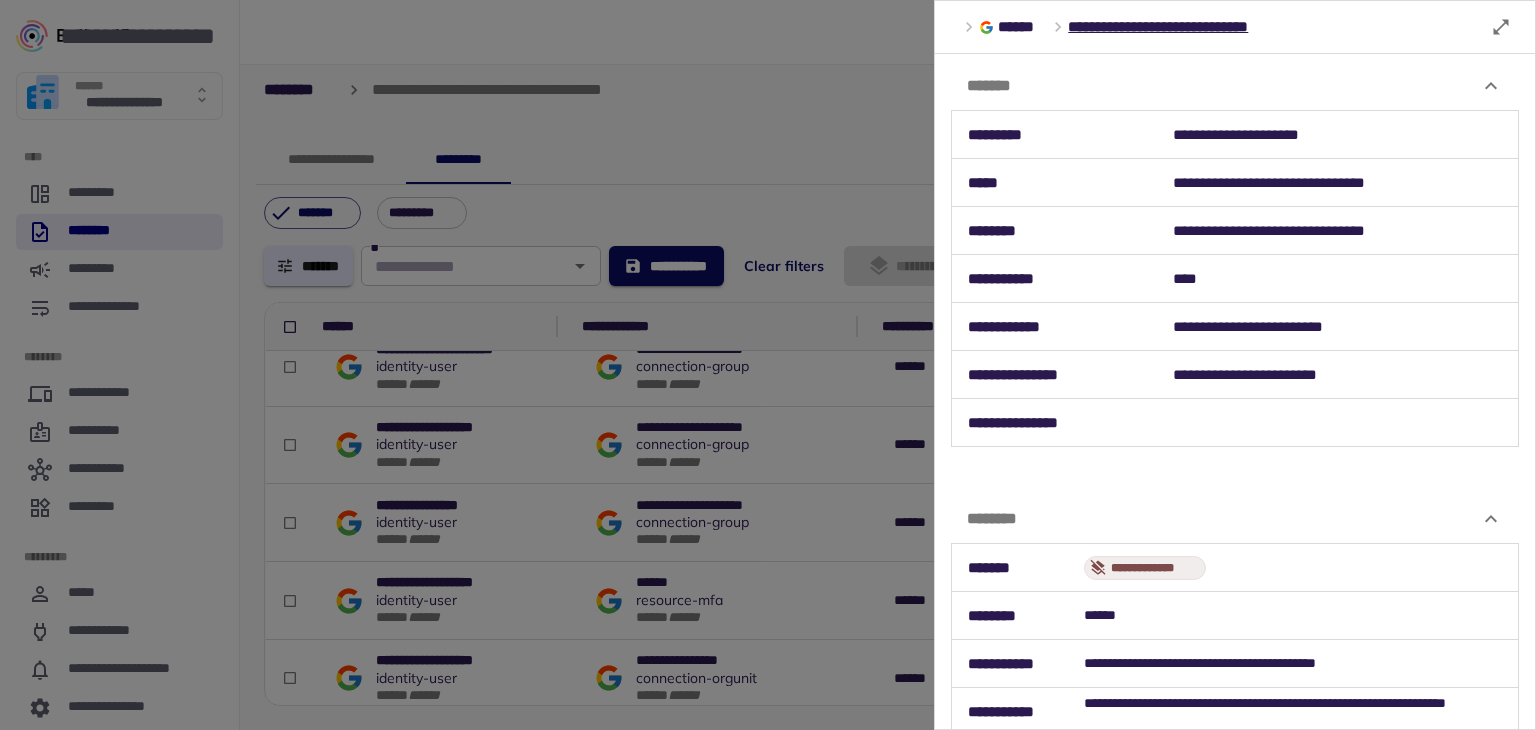 click at bounding box center [768, 365] 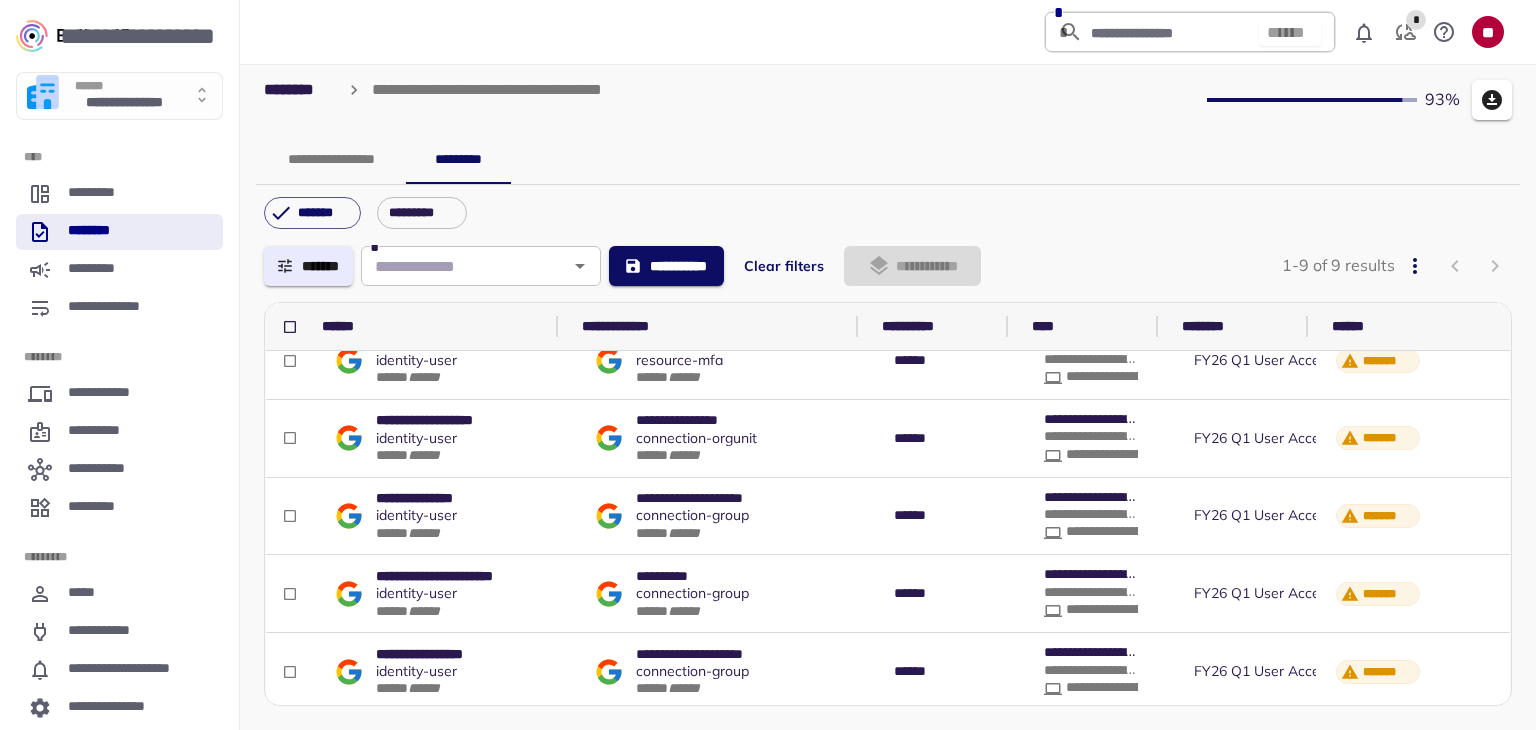 scroll, scrollTop: 359, scrollLeft: 0, axis: vertical 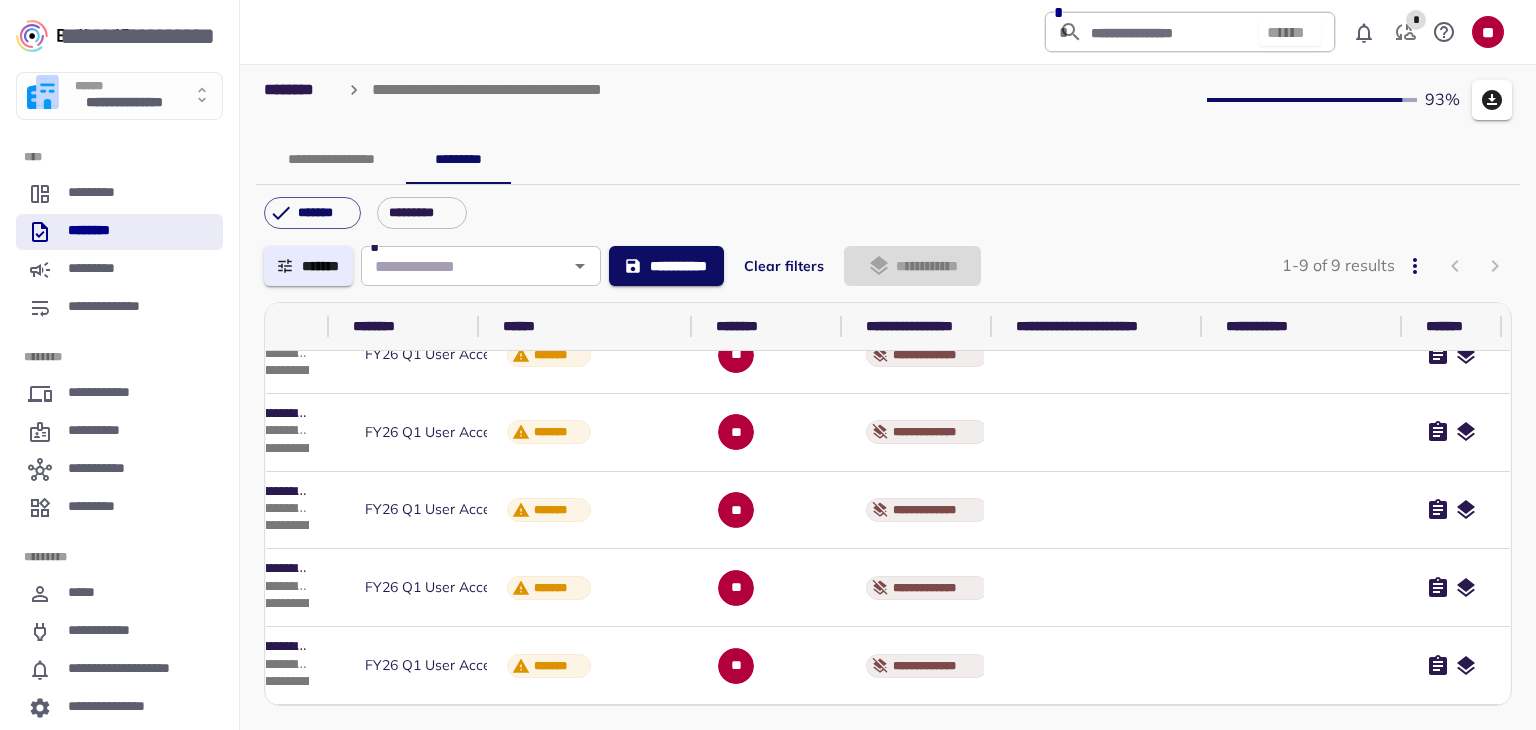 click at bounding box center [1438, 42] 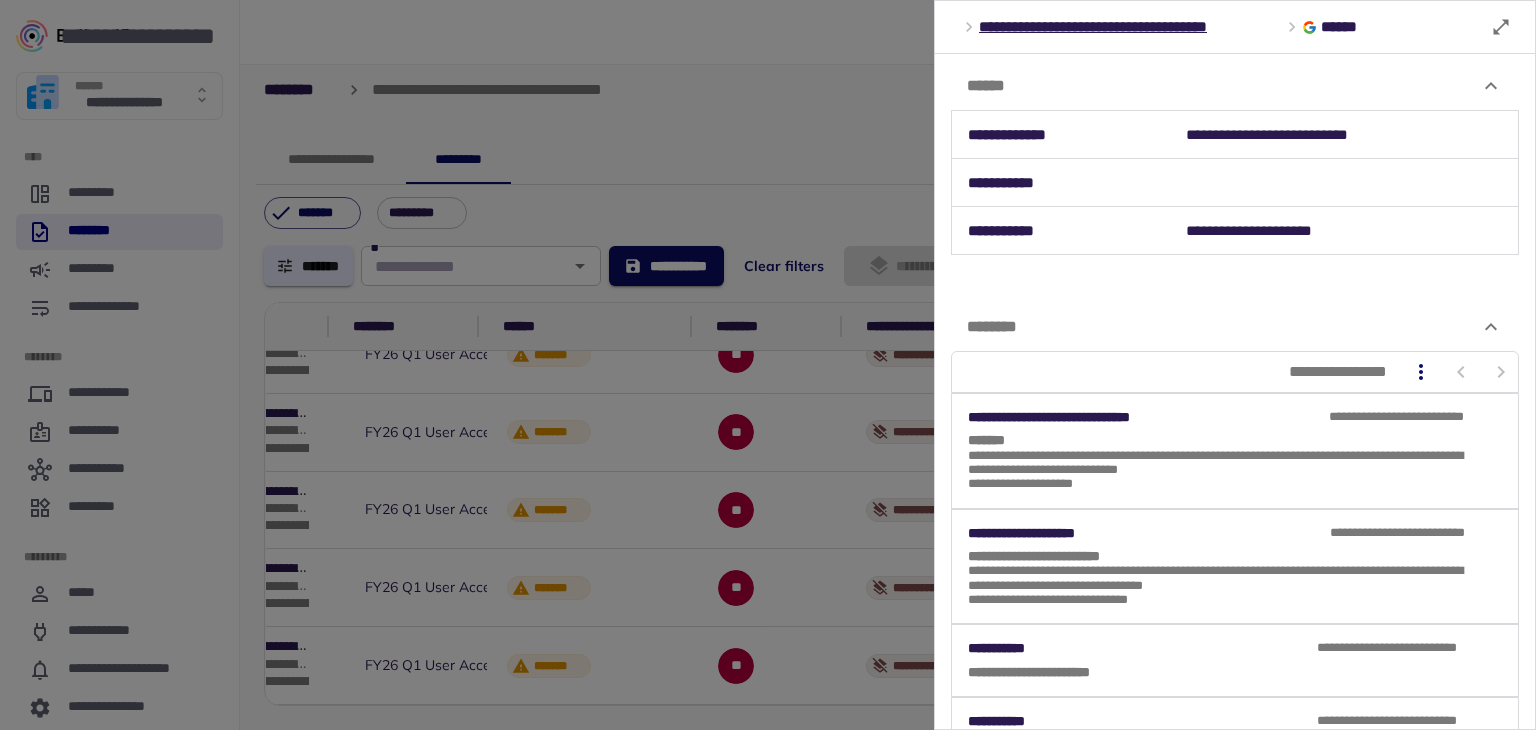 click at bounding box center [768, 365] 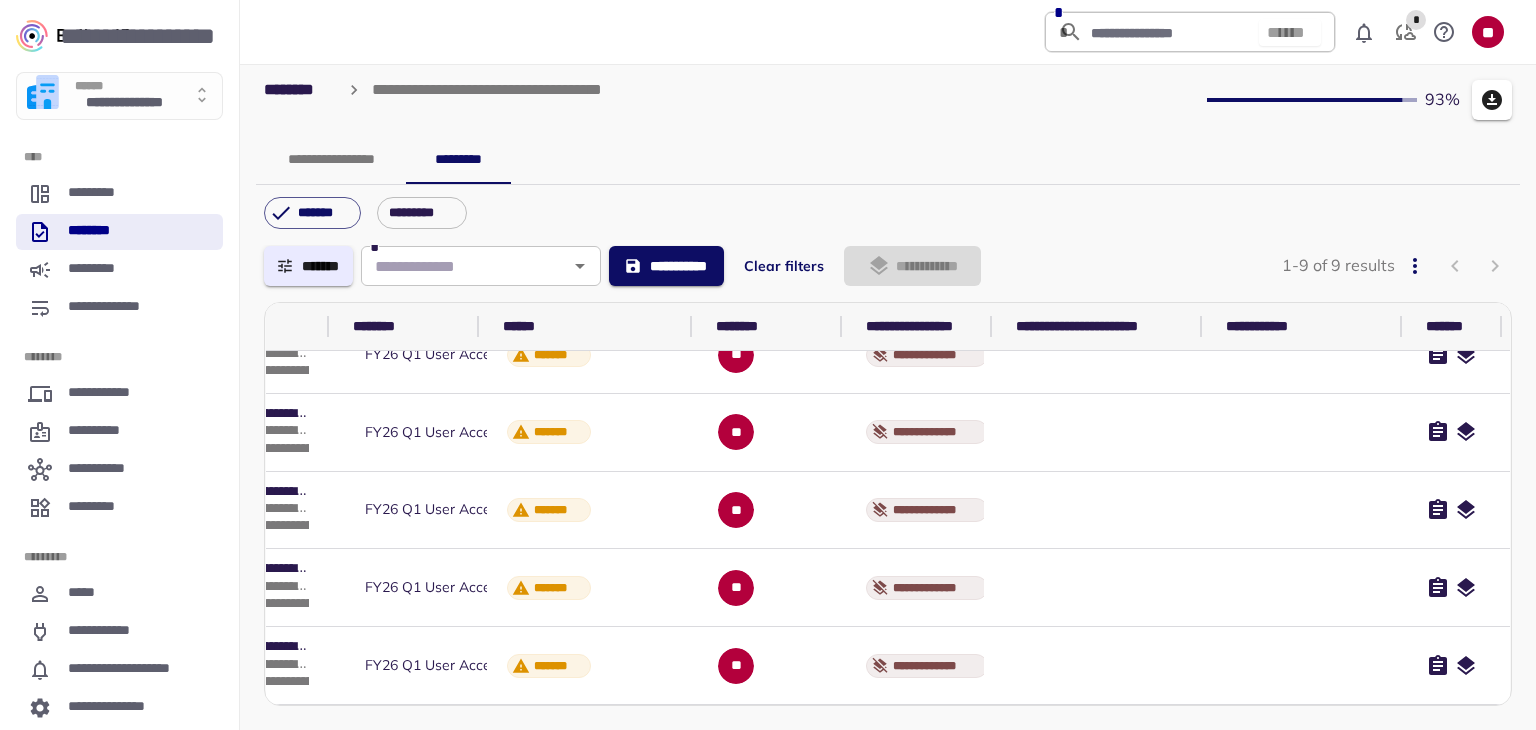 click at bounding box center (1438, 42) 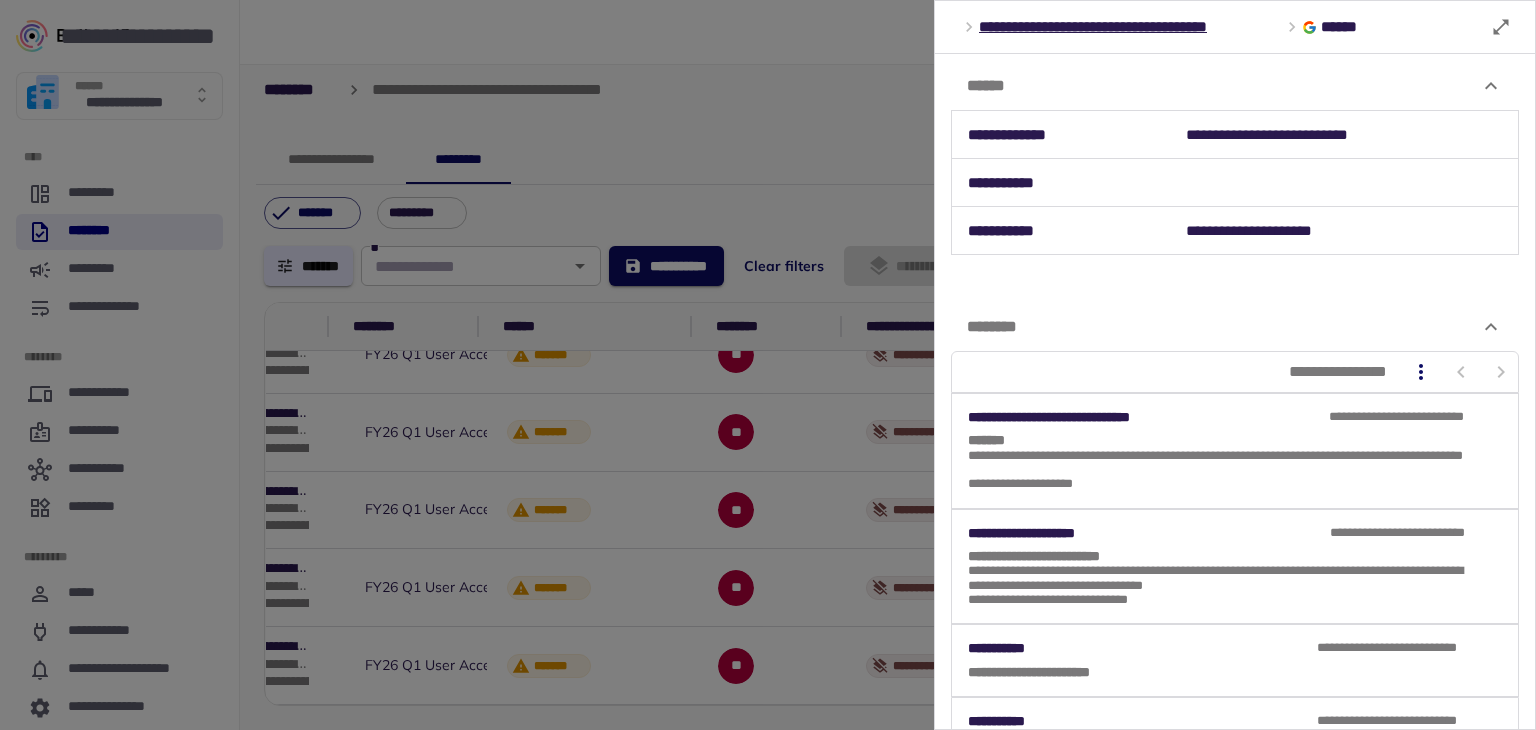 click at bounding box center (768, 365) 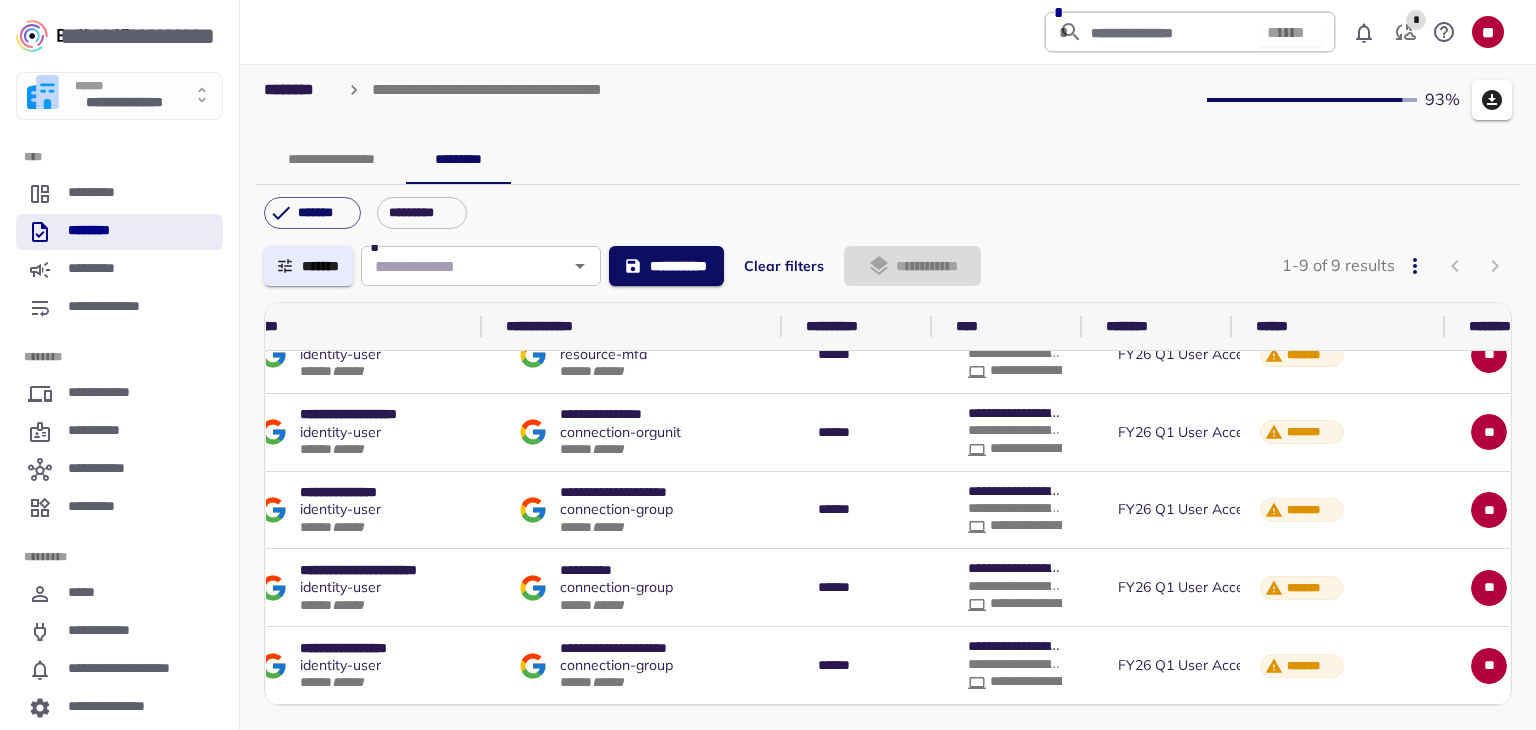 scroll, scrollTop: 359, scrollLeft: 0, axis: vertical 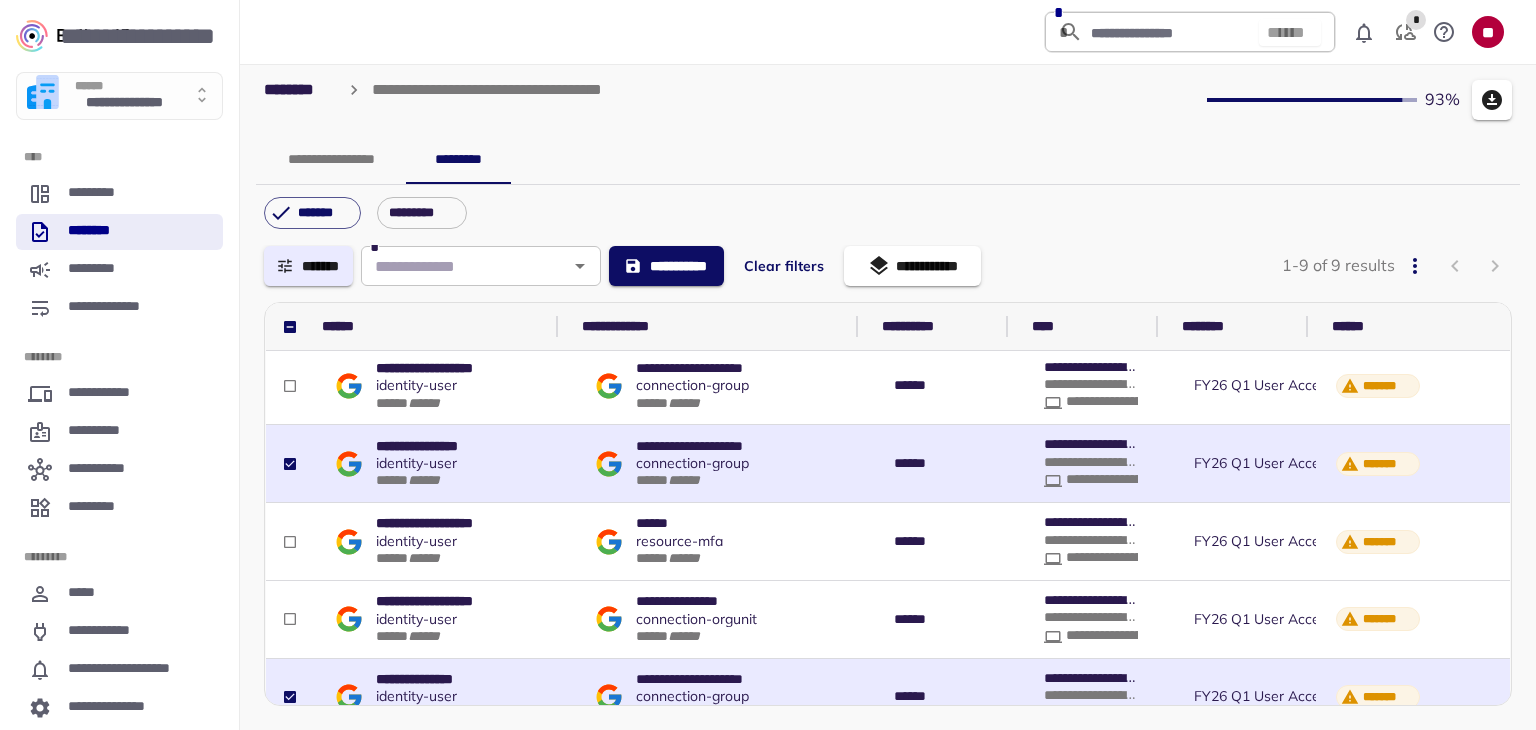click on "**********" at bounding box center (912, 266) 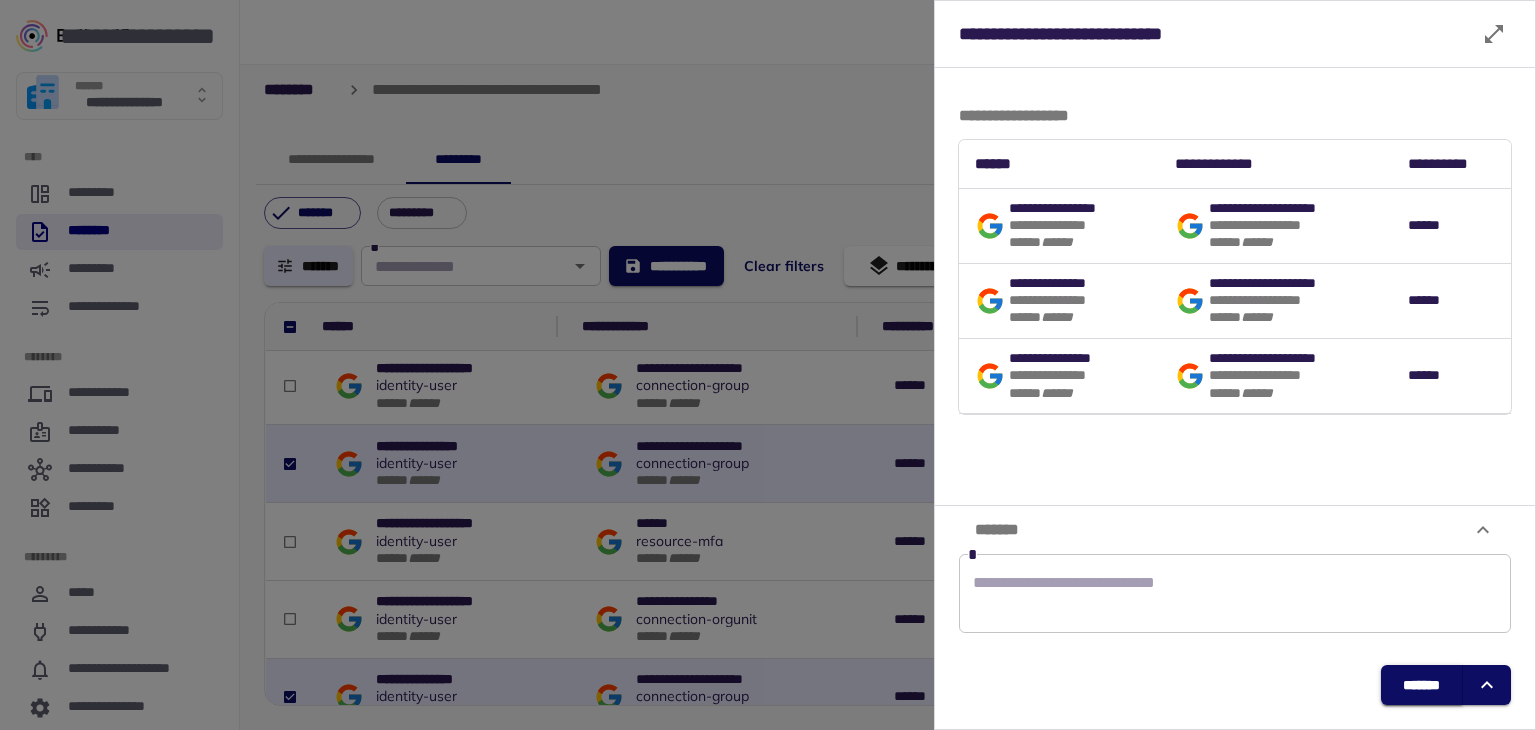 click on "*******" at bounding box center (1421, 685) 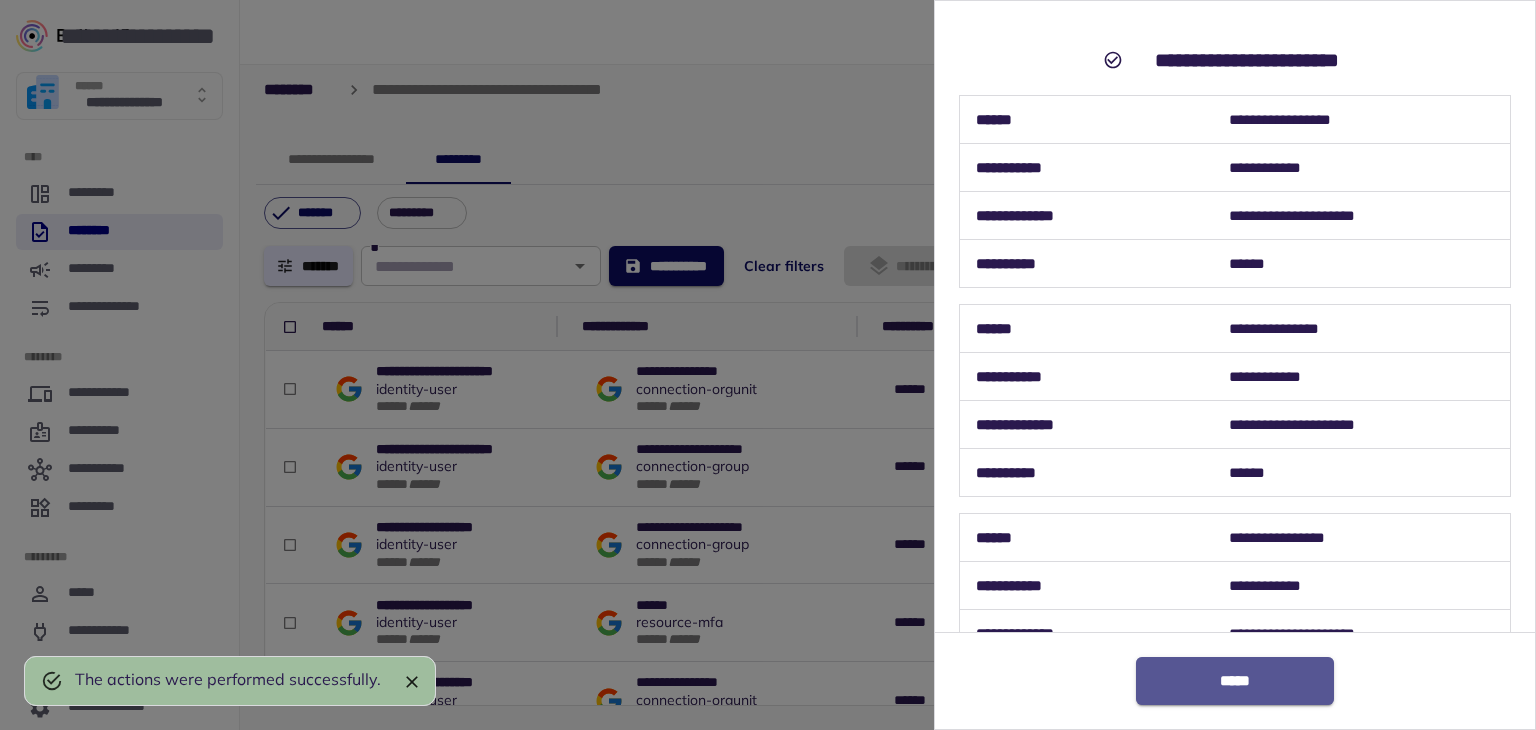 click on "*****" at bounding box center (1235, 681) 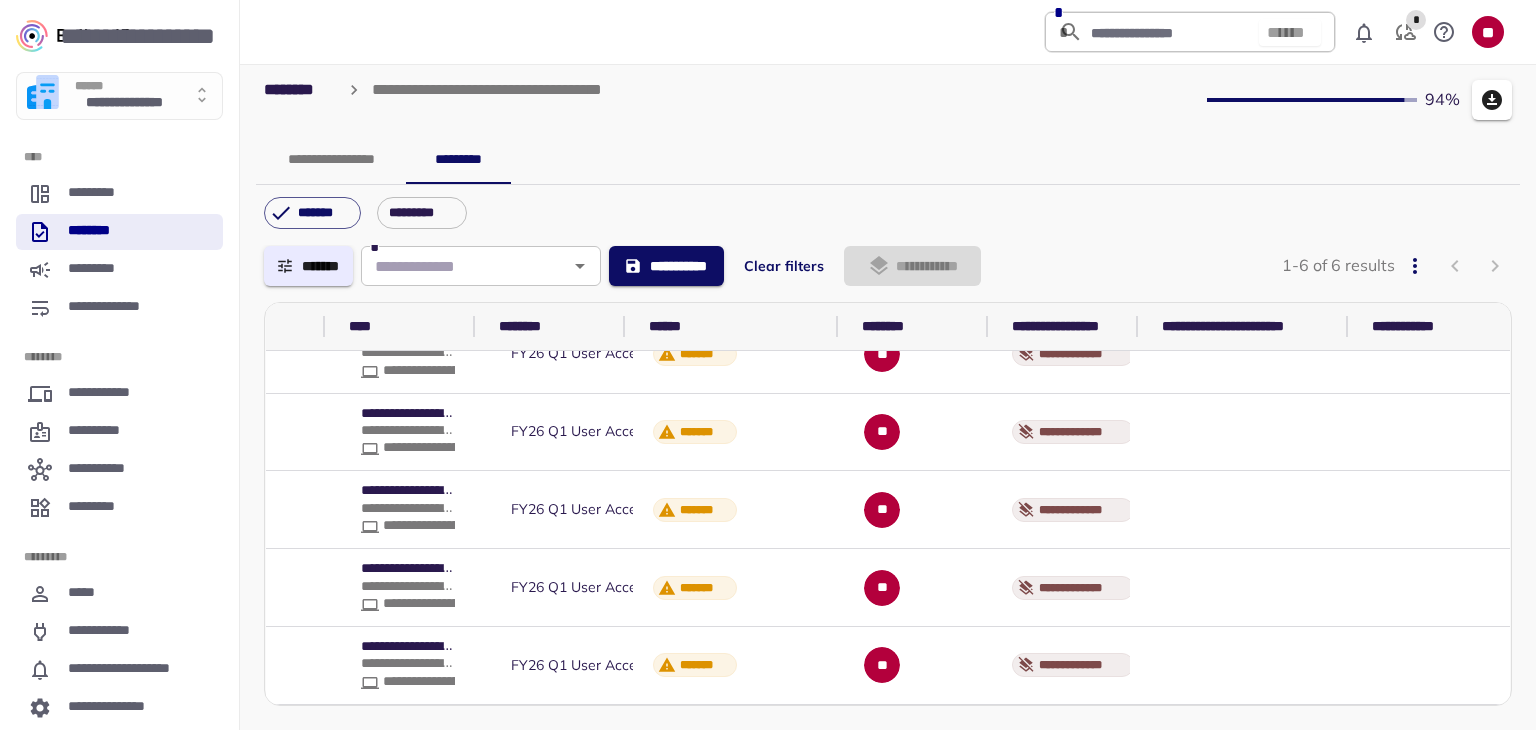 scroll, scrollTop: 126, scrollLeft: 843, axis: both 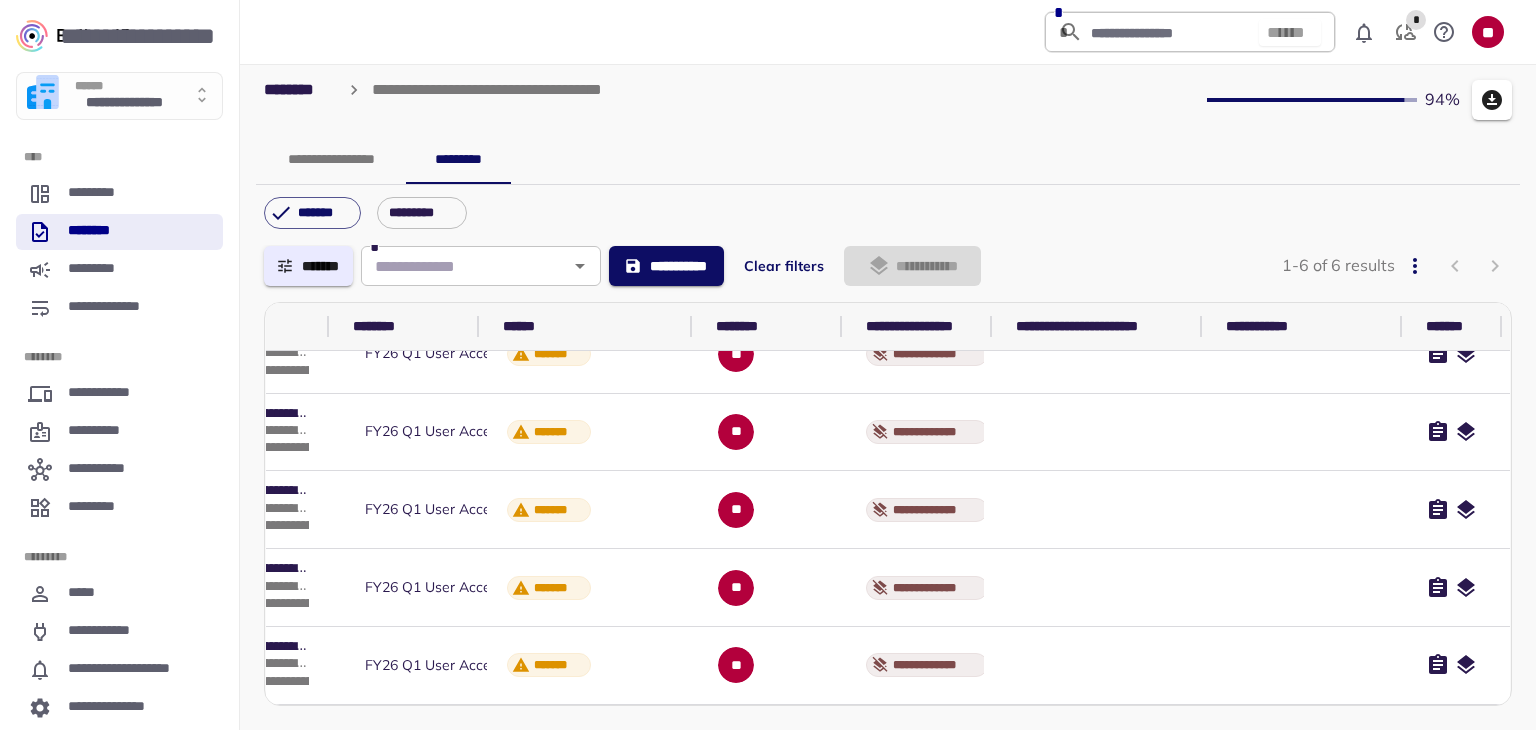 click at bounding box center [1438, 276] 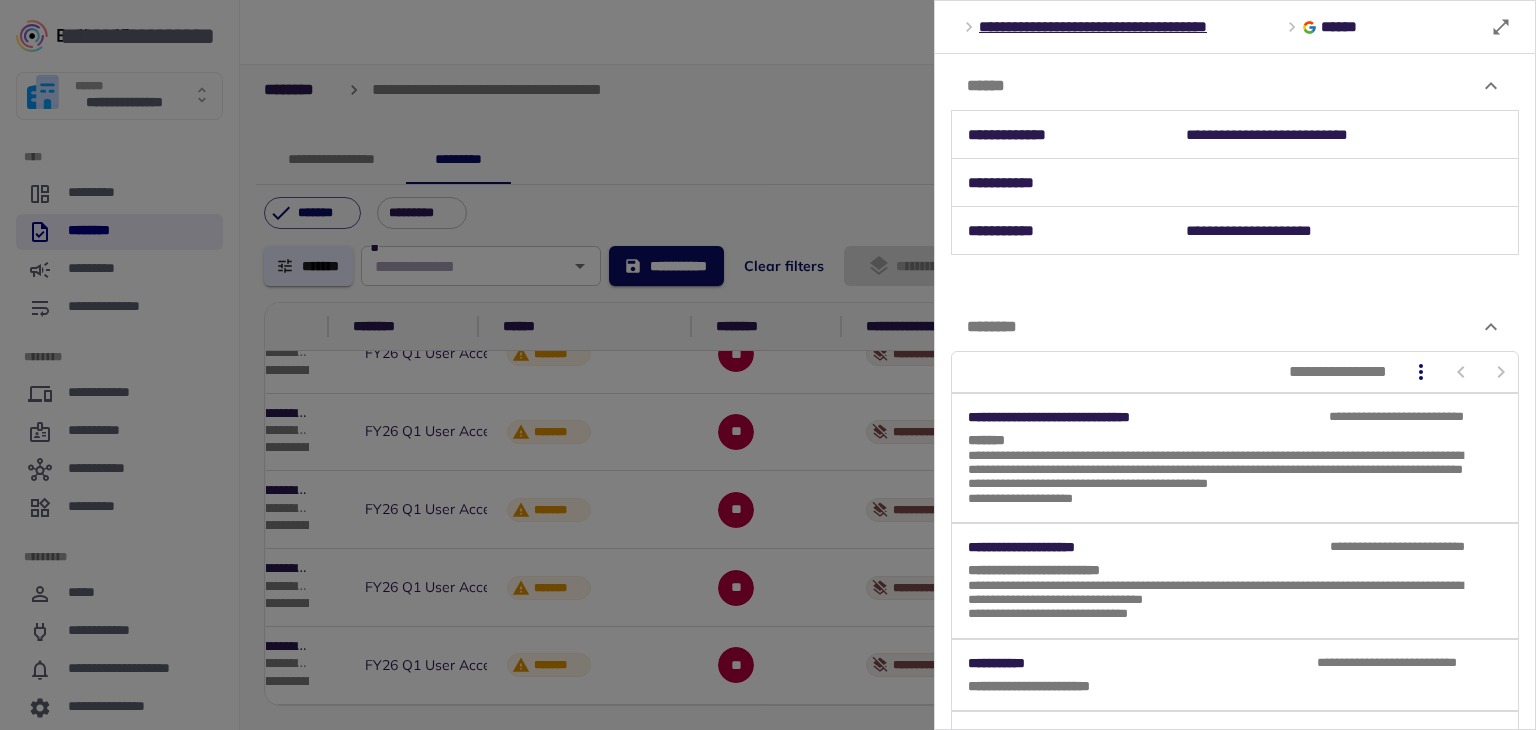 click at bounding box center (768, 365) 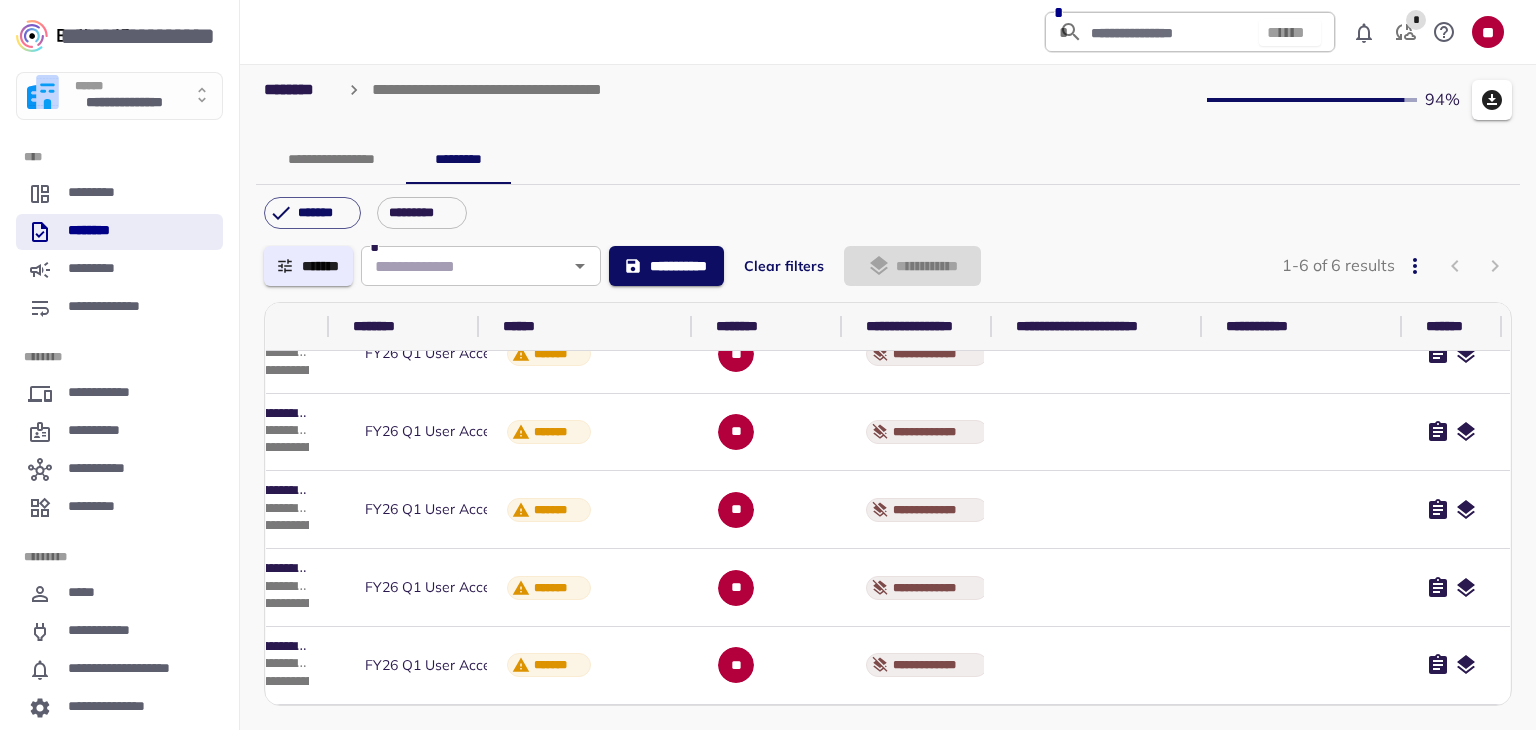 click at bounding box center (1438, 276) 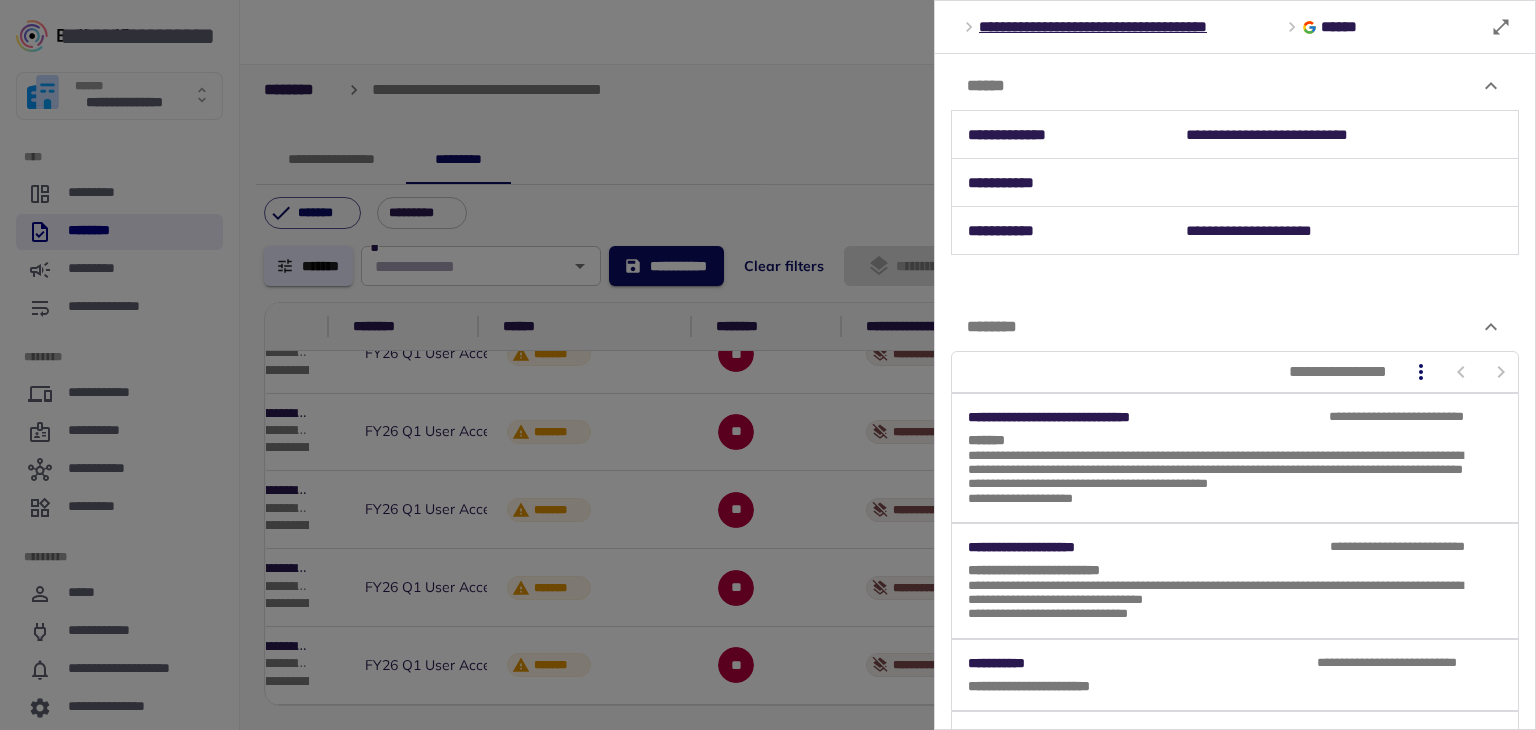 click at bounding box center (768, 365) 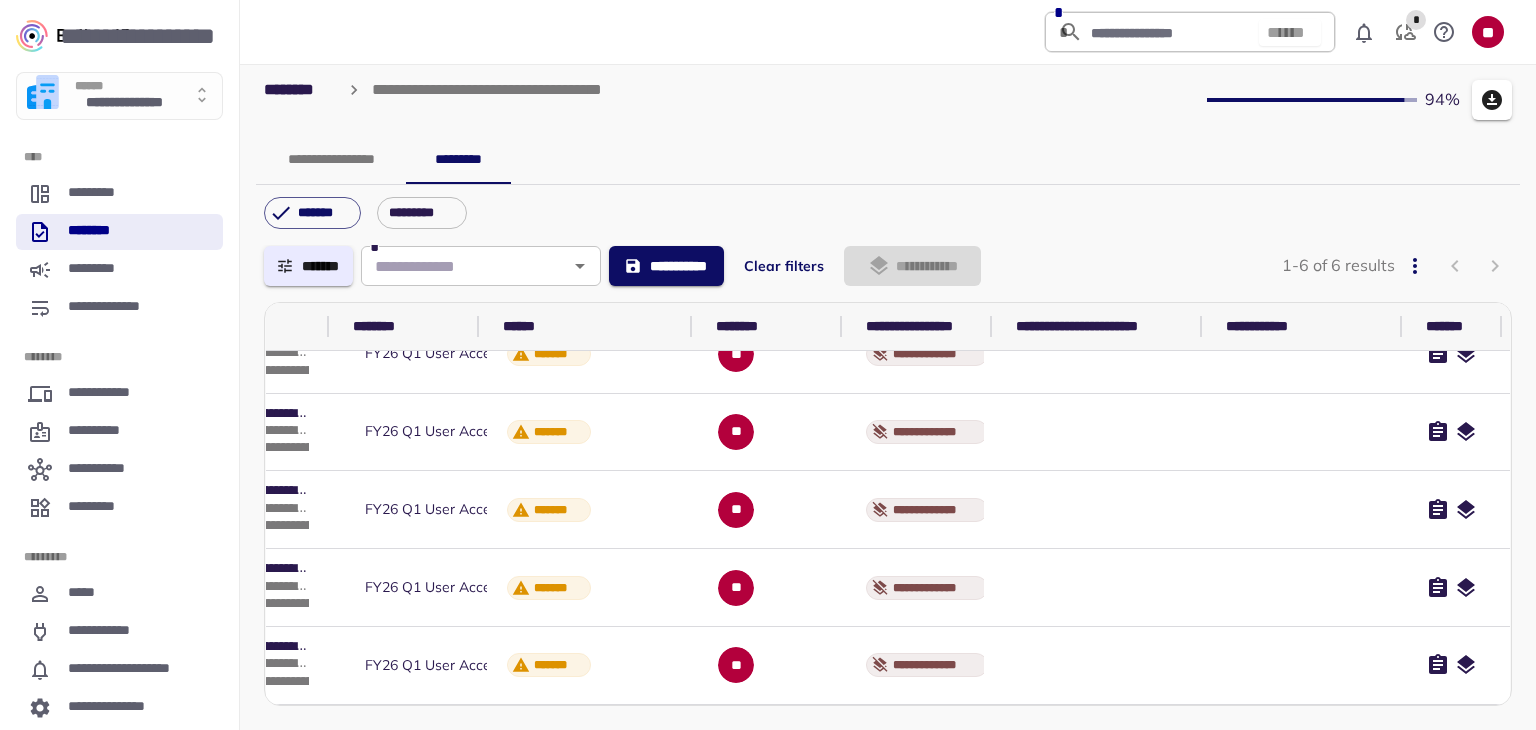 click at bounding box center [1438, 275] 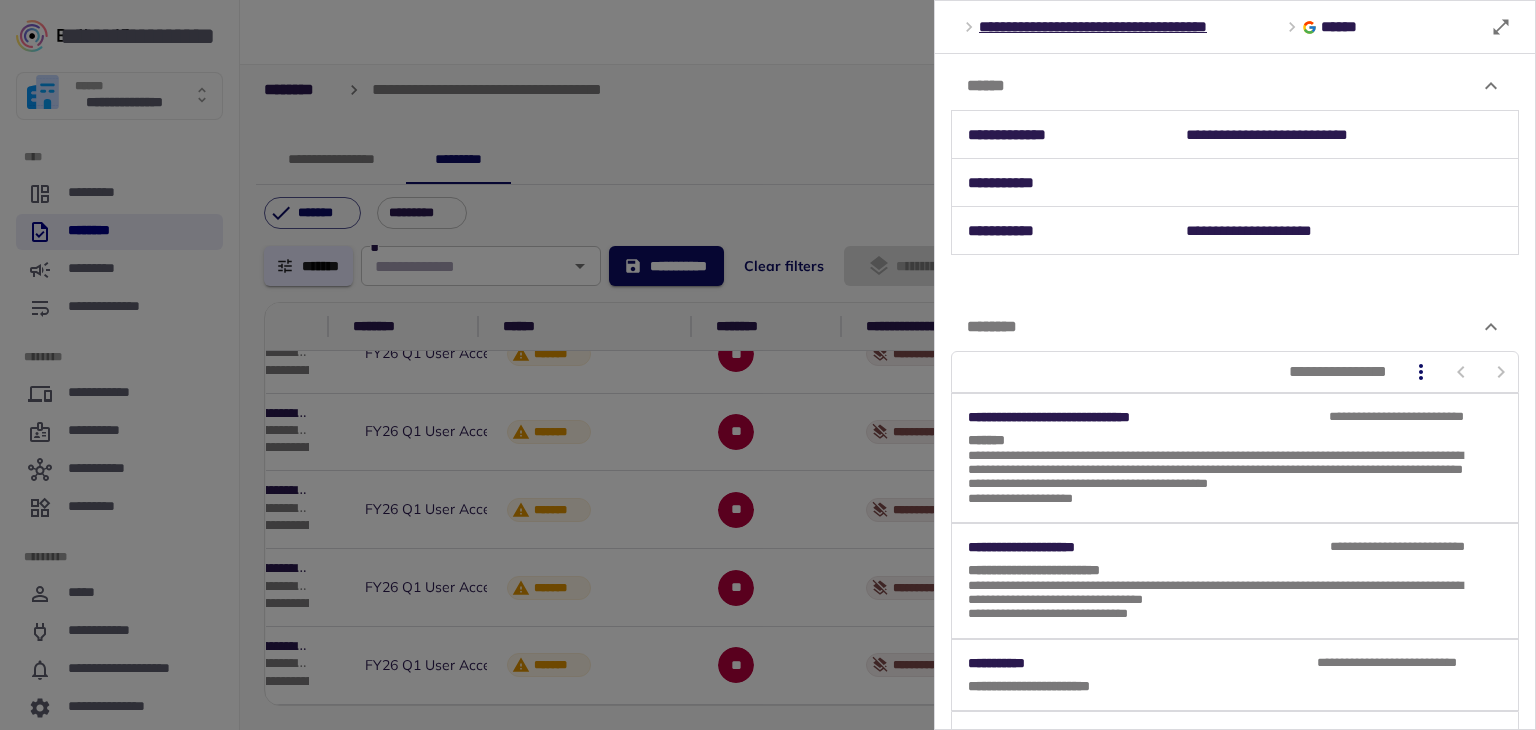 click at bounding box center [768, 365] 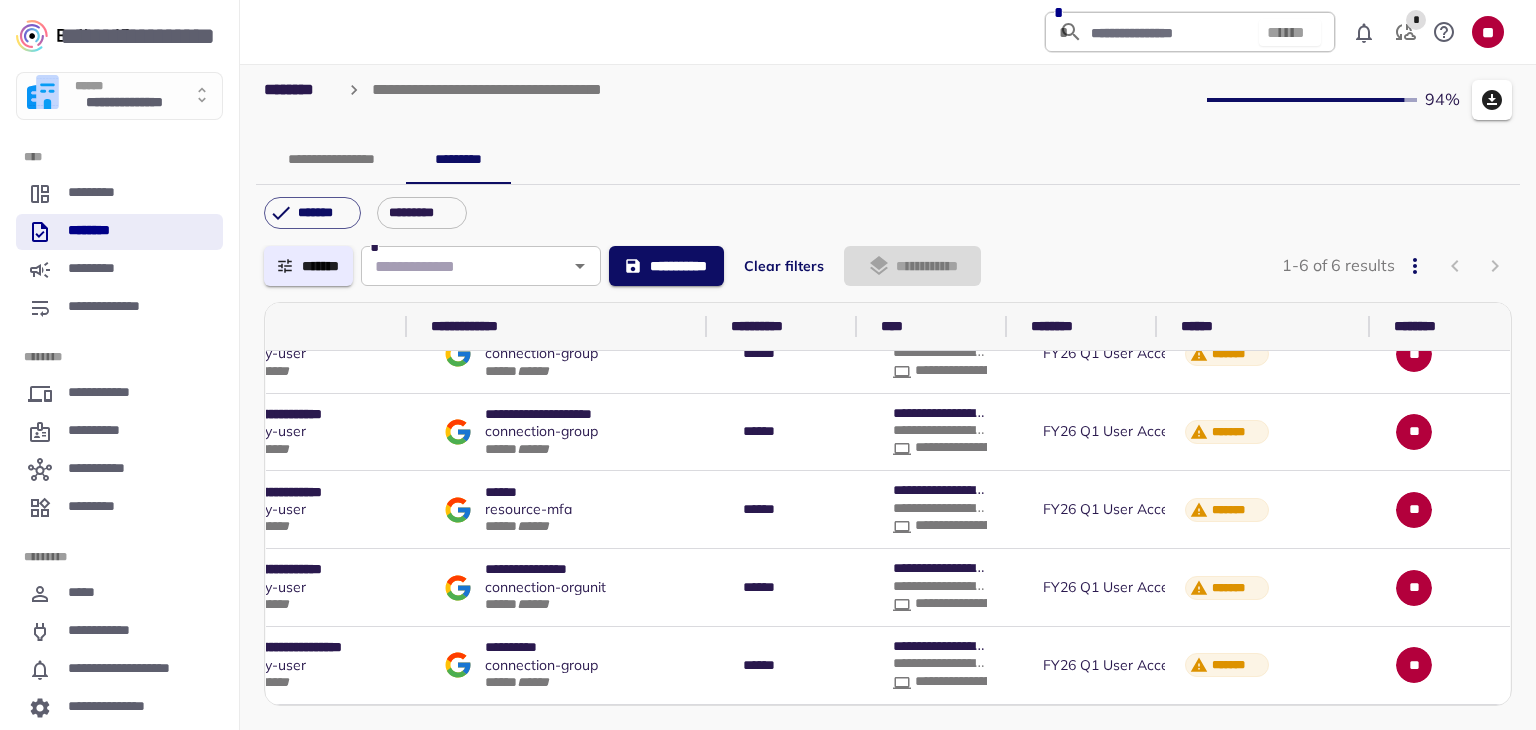 scroll, scrollTop: 126, scrollLeft: 0, axis: vertical 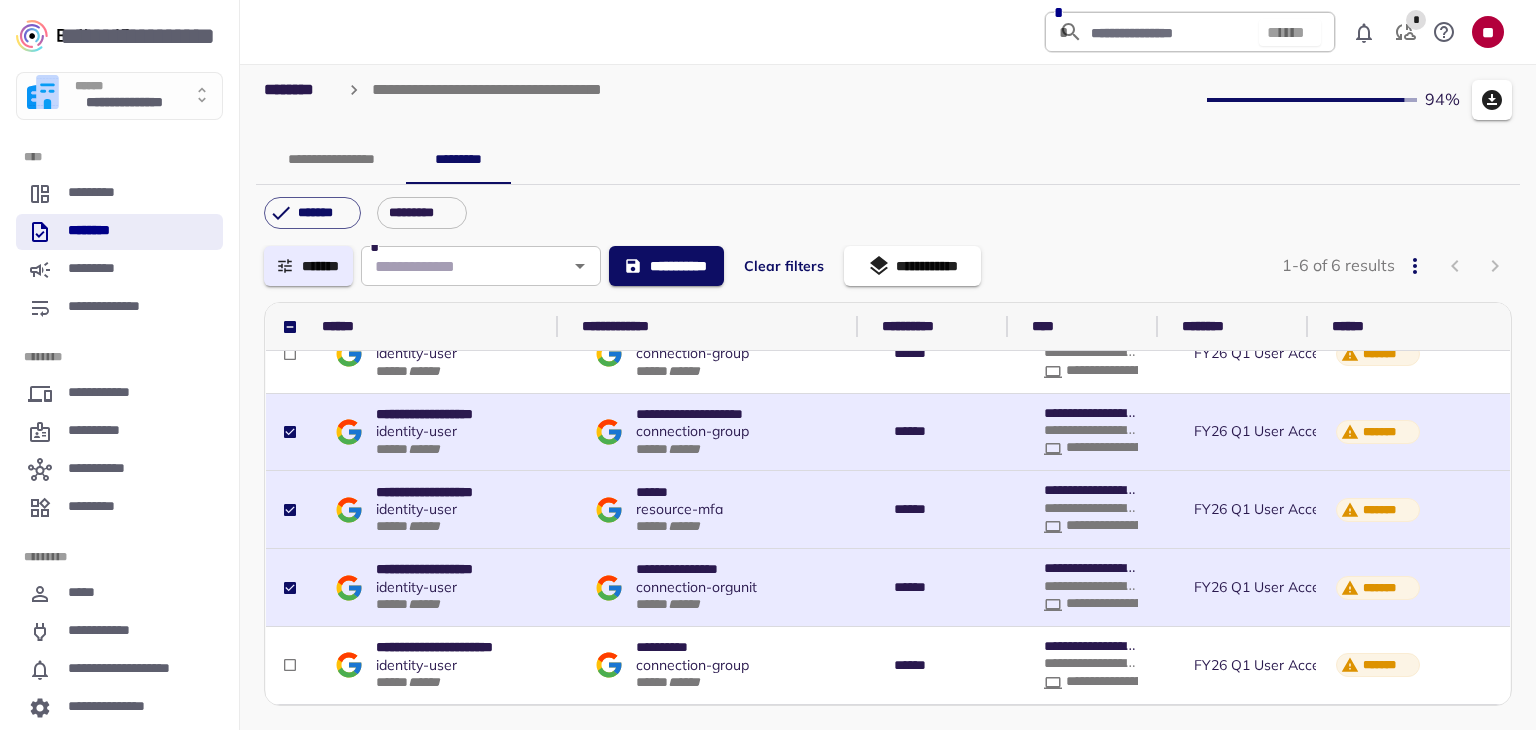 click on "**********" at bounding box center [912, 266] 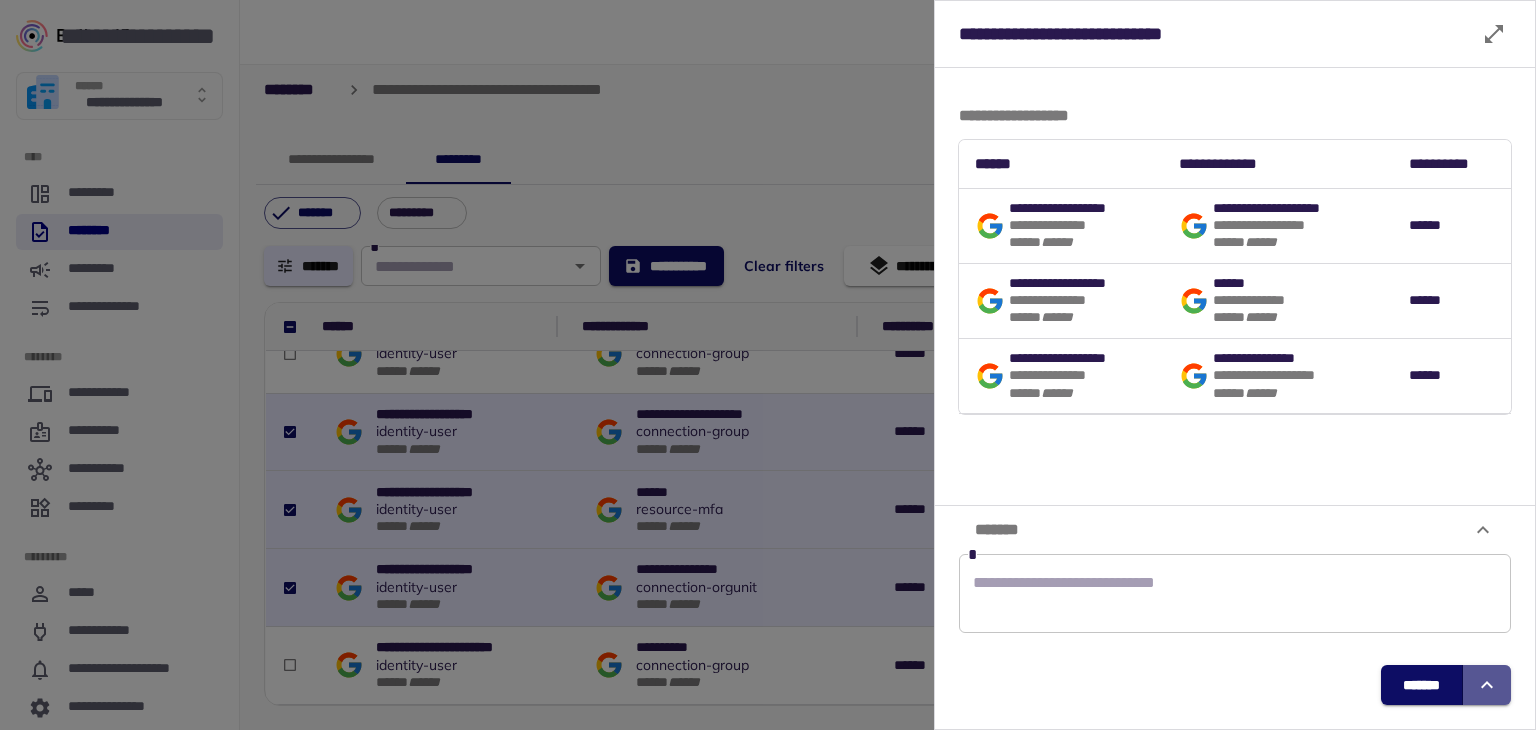 click at bounding box center [1487, 685] 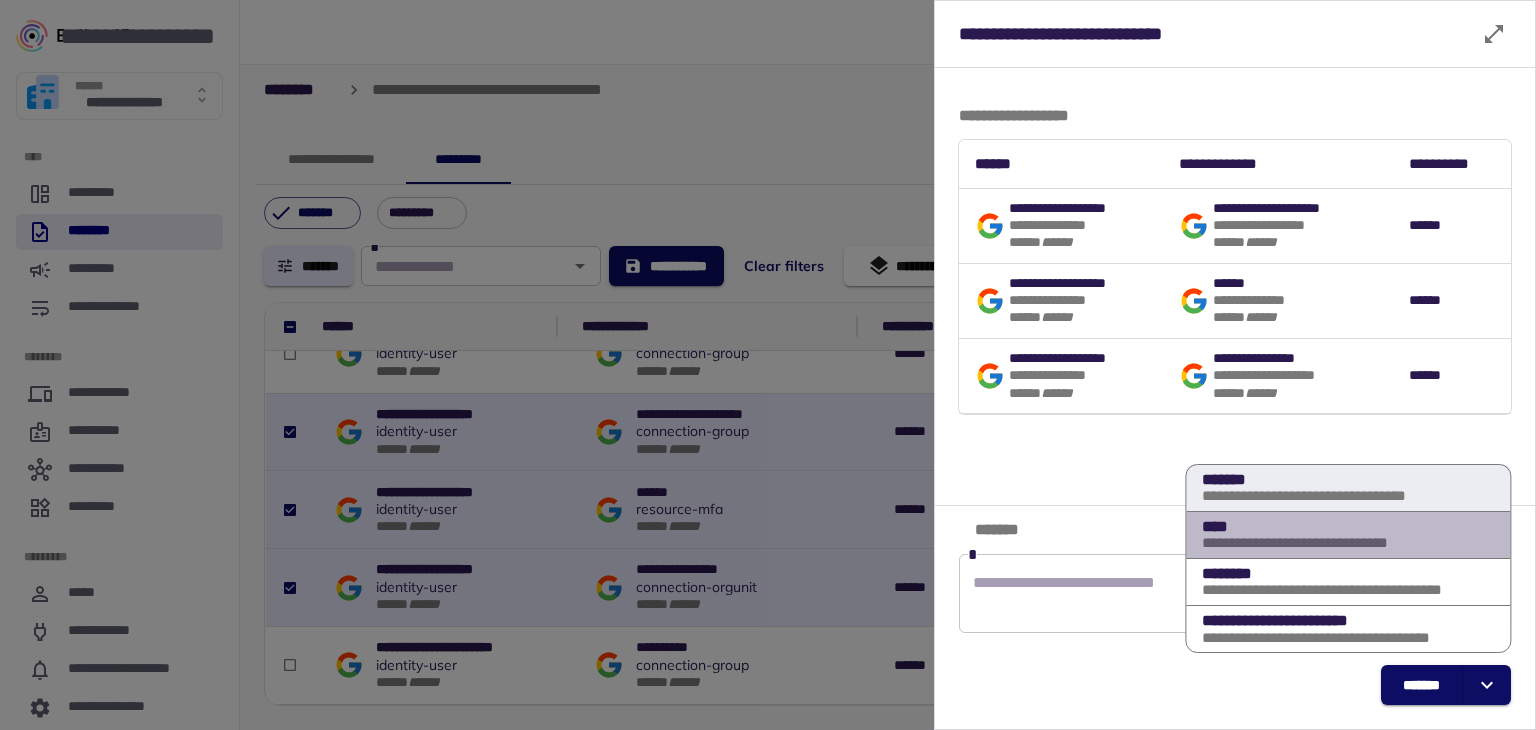 click on "**********" at bounding box center (1322, 496) 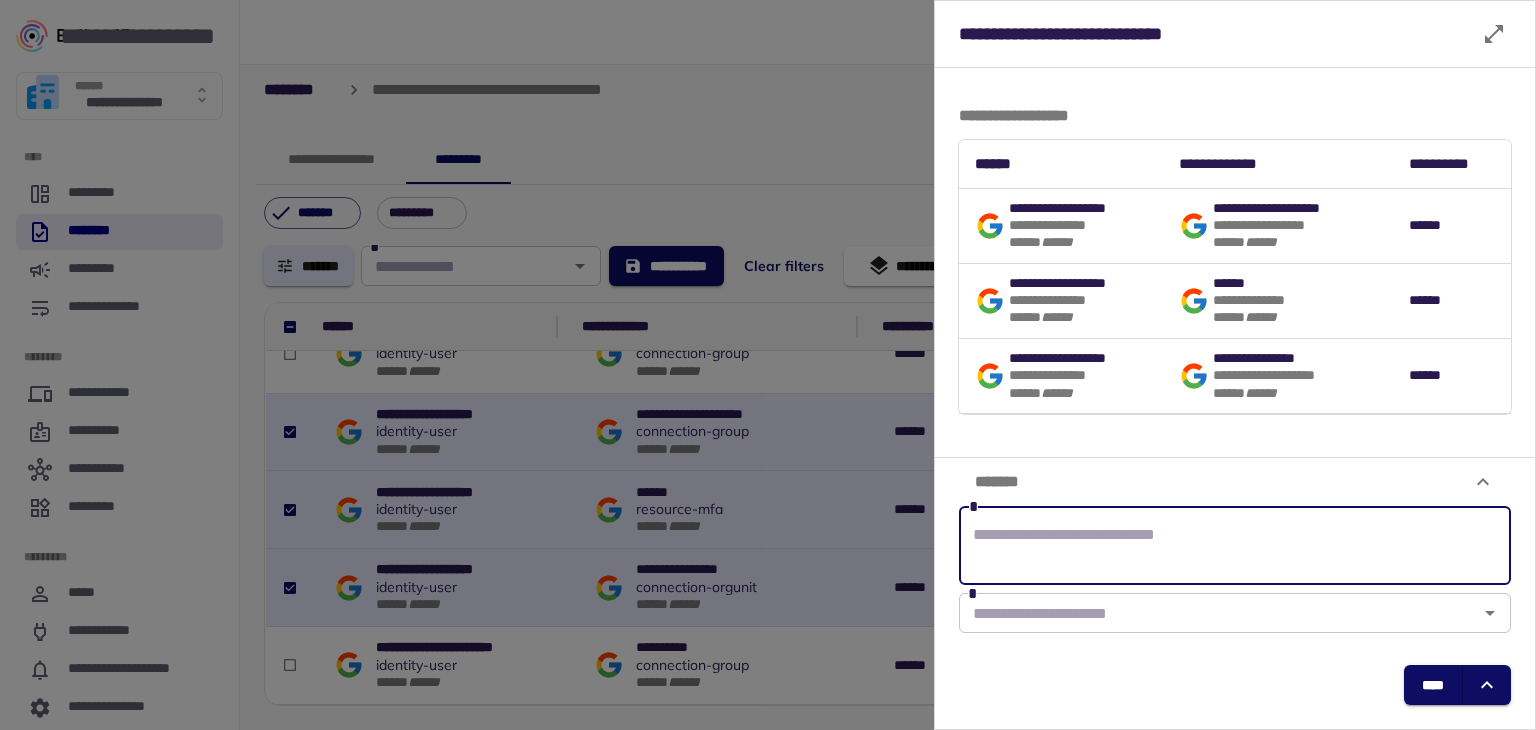 click at bounding box center [1235, 546] 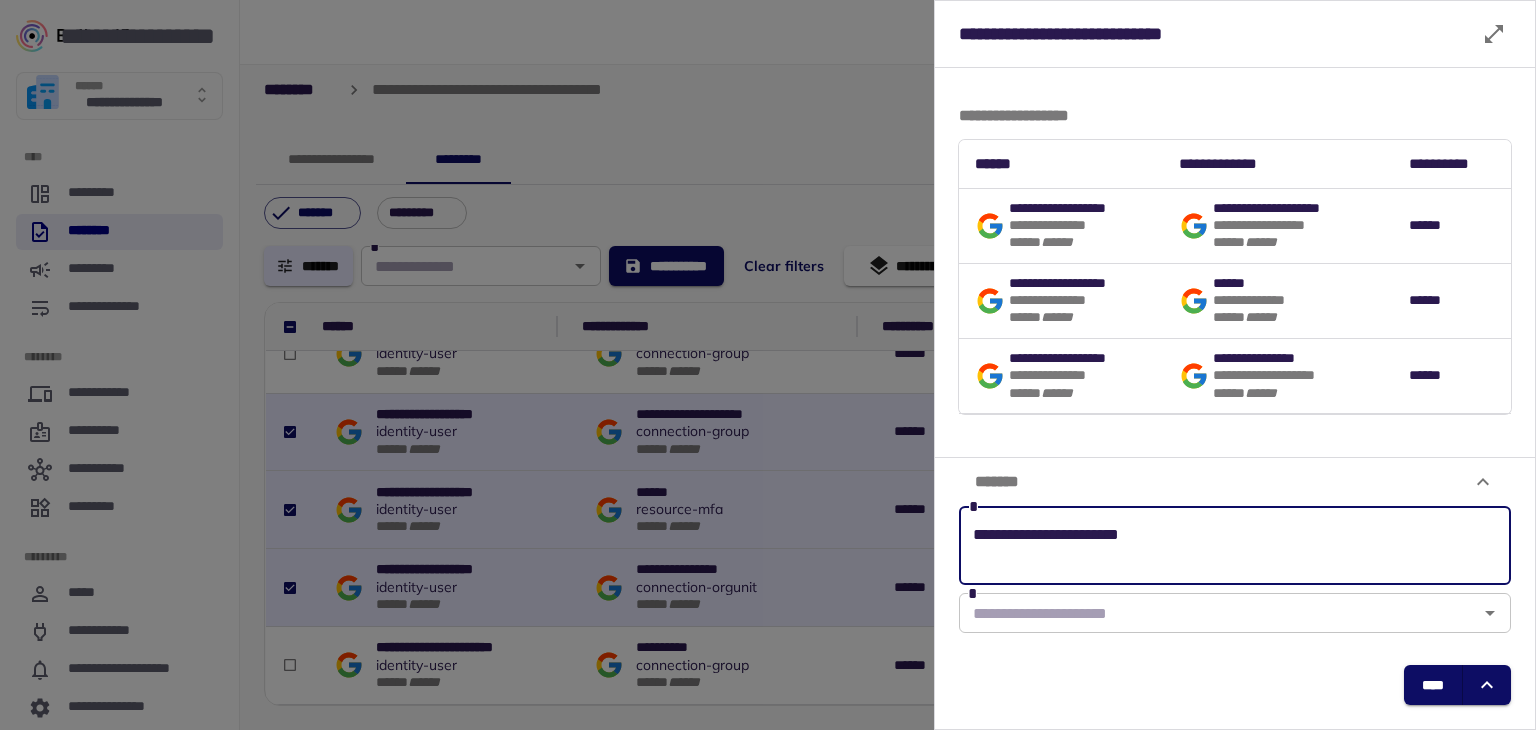 paste on "**********" 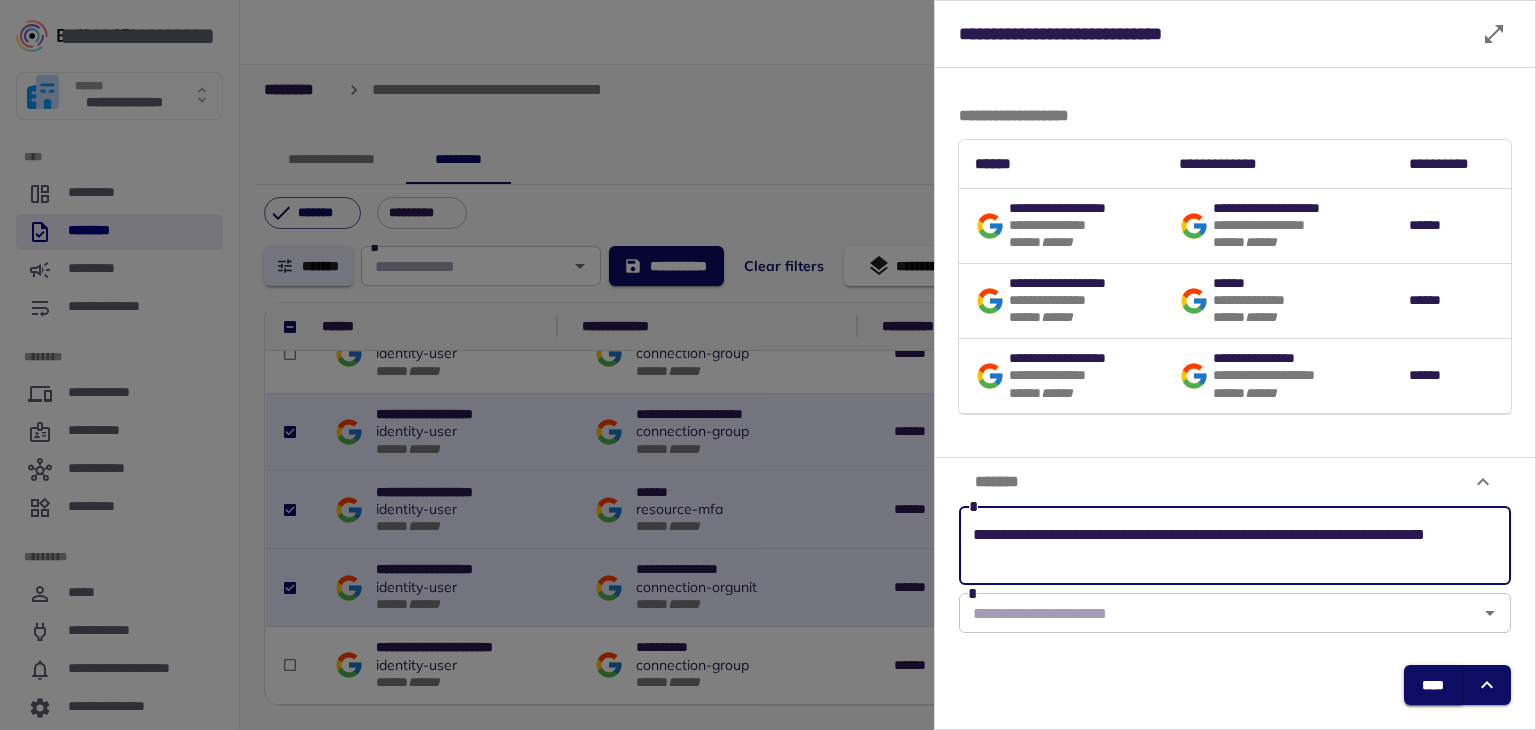 type on "**********" 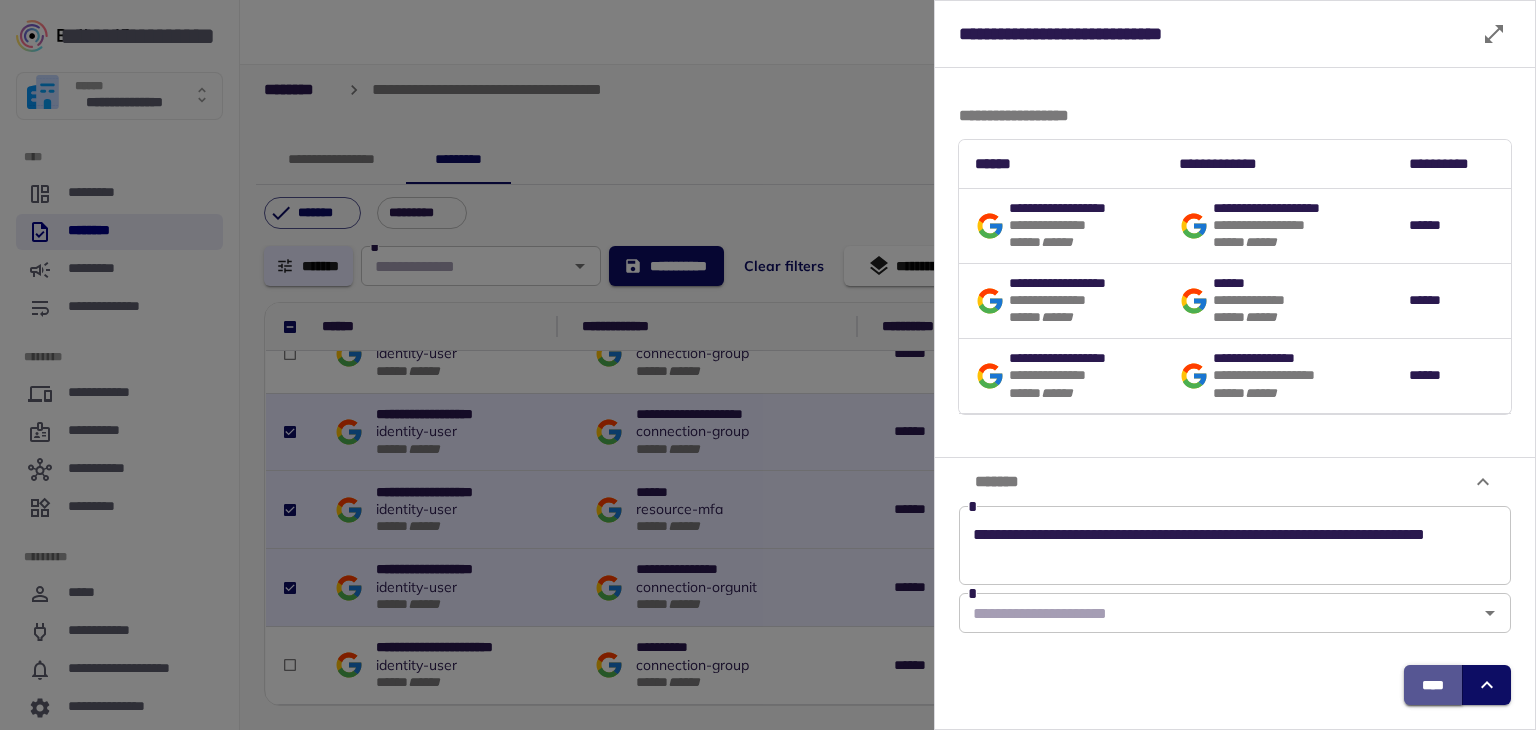 click on "****" at bounding box center (1433, 685) 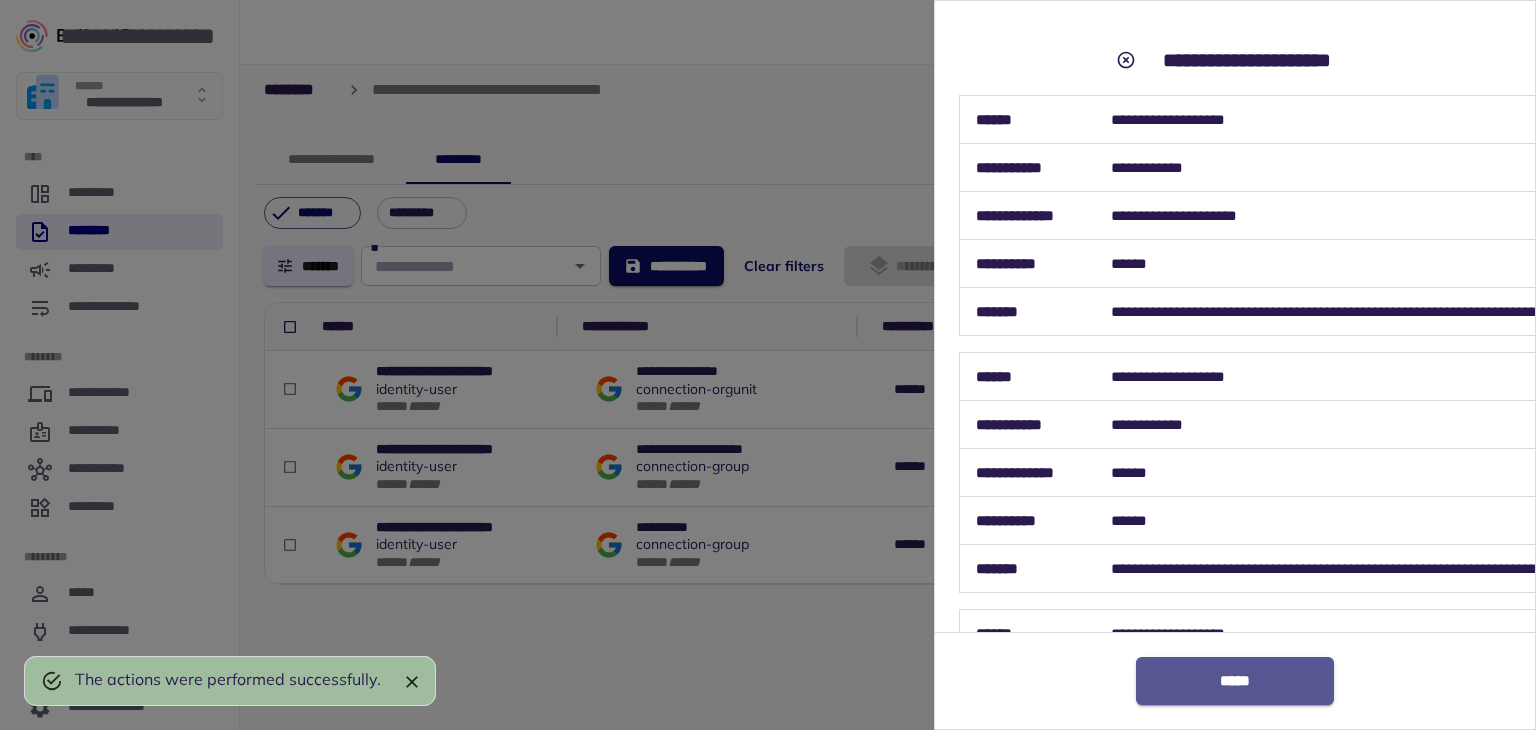 click on "*****" at bounding box center (1235, 681) 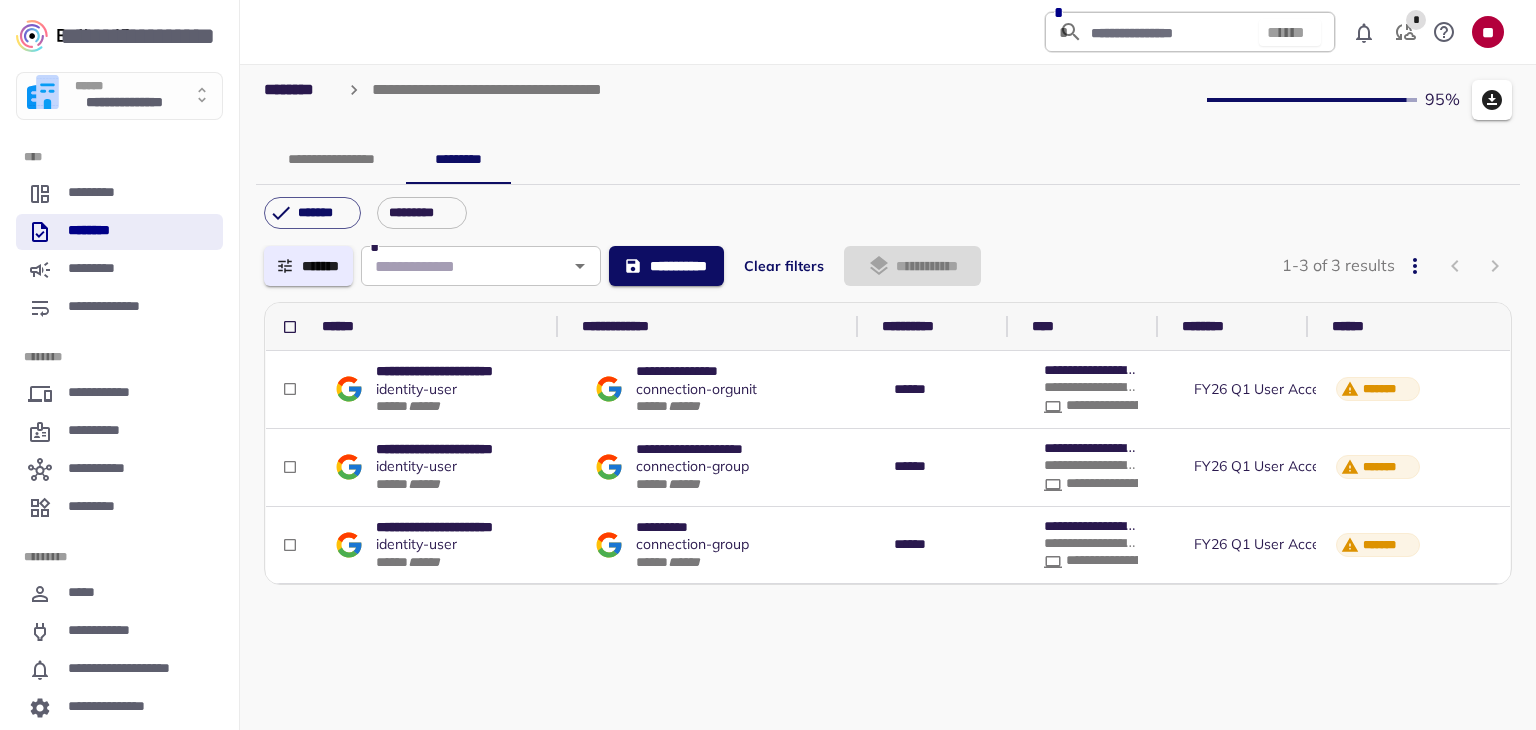 click on "**********" at bounding box center (888, 96) 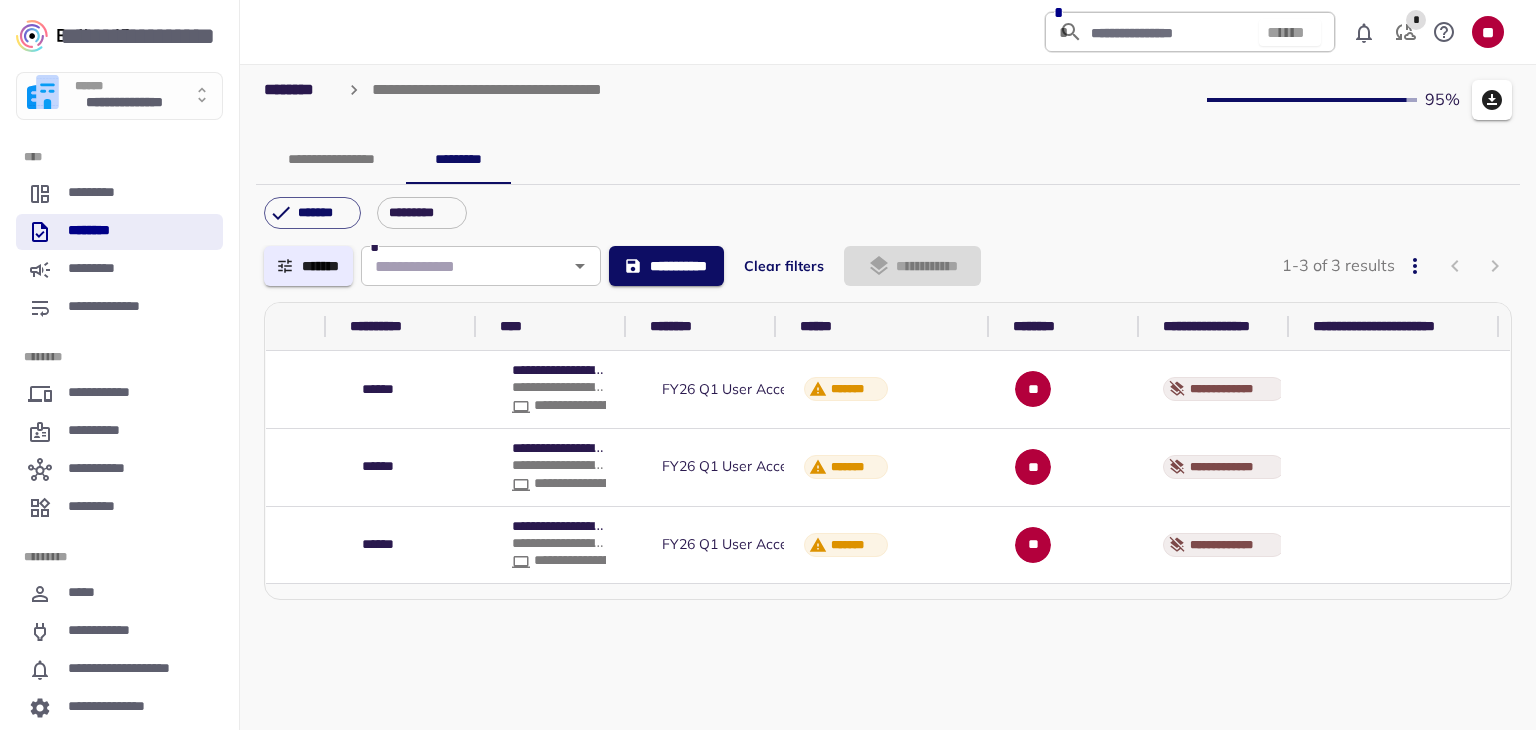 scroll, scrollTop: 0, scrollLeft: 828, axis: horizontal 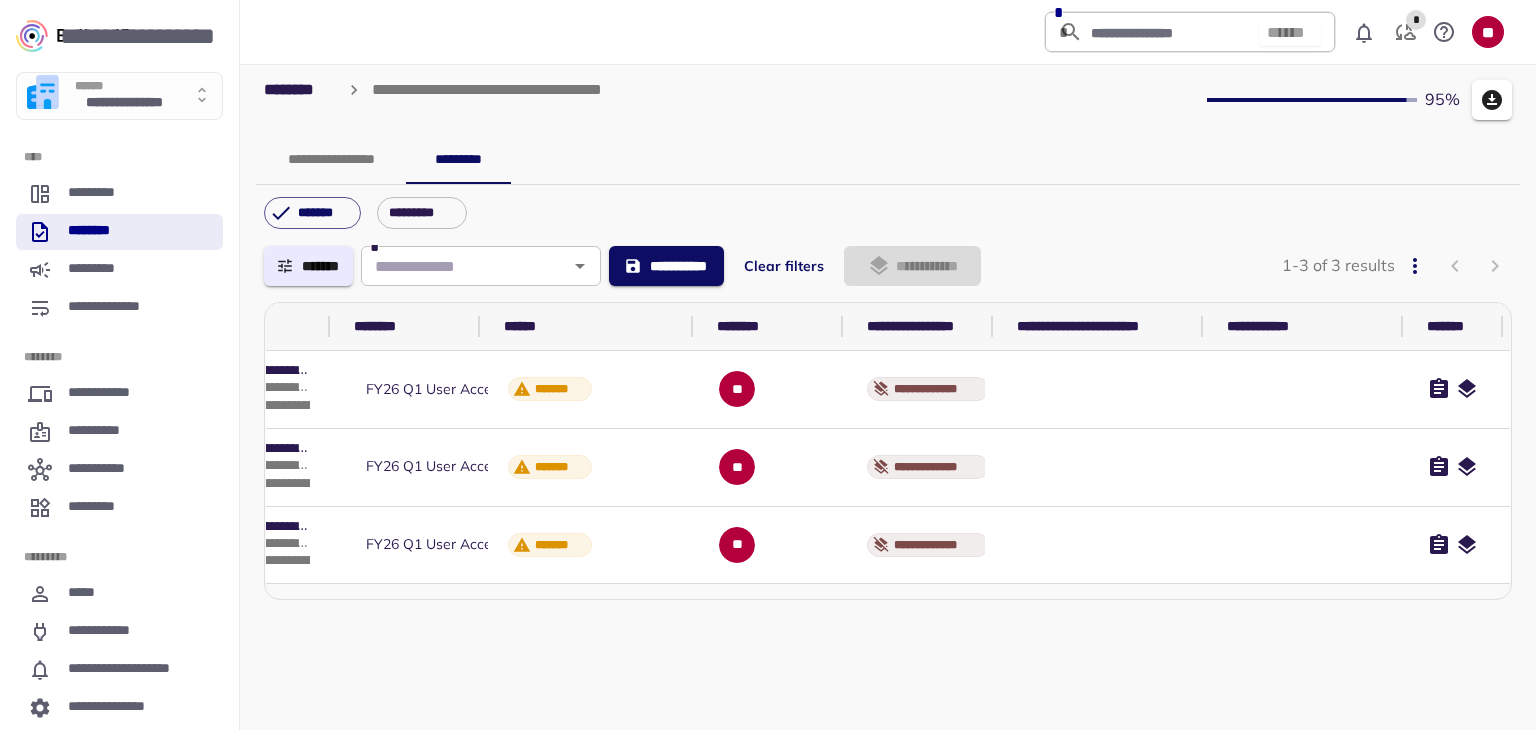 click at bounding box center (1439, 388) 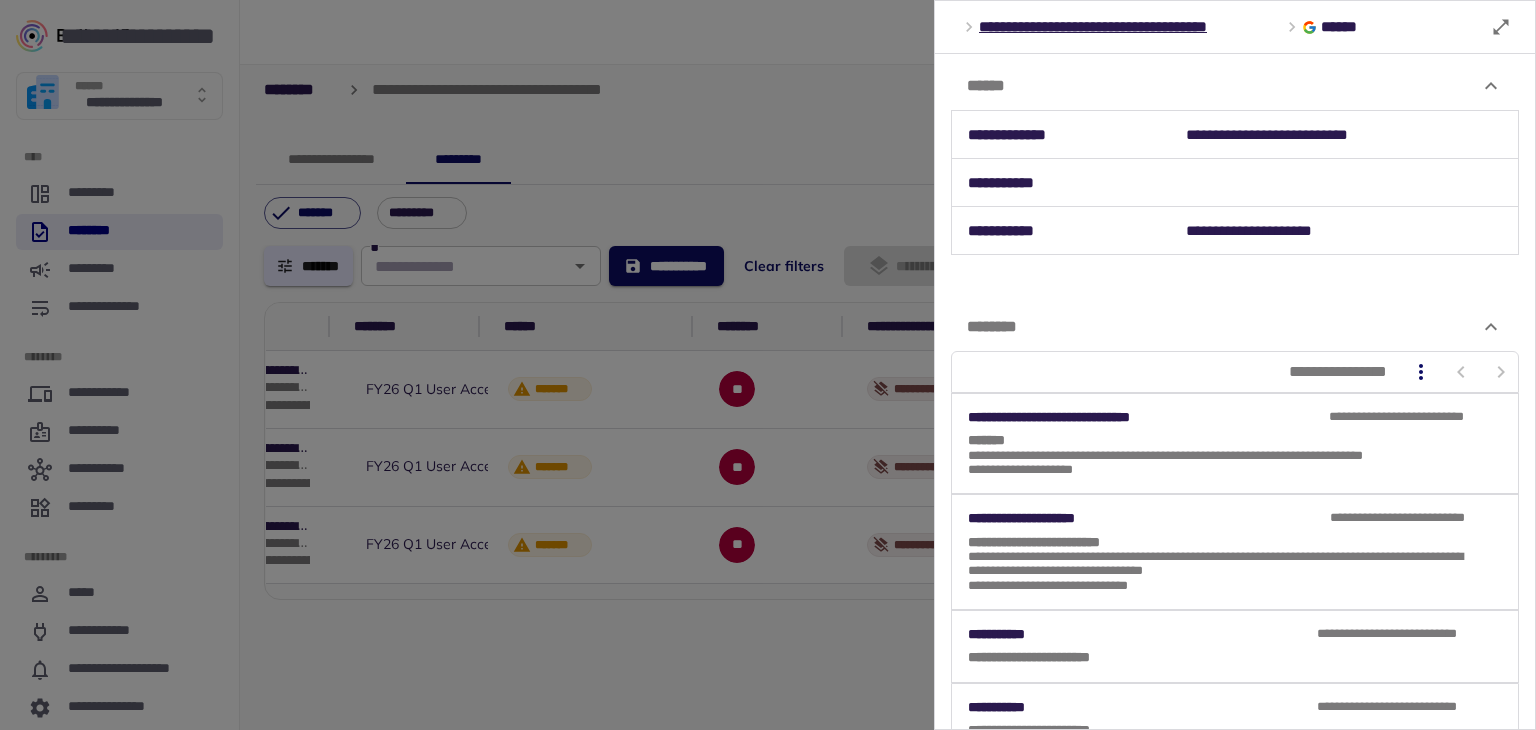 click at bounding box center (768, 365) 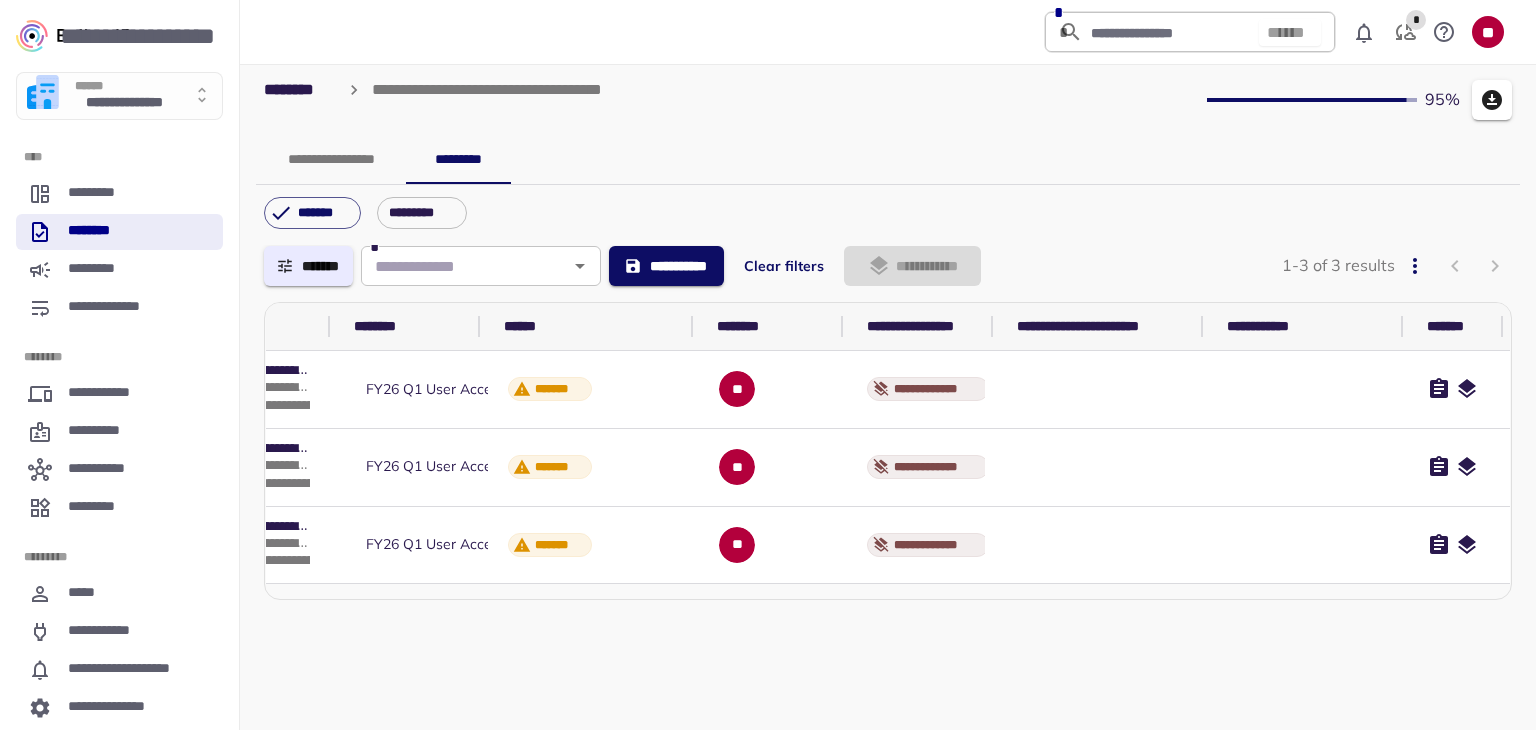 click at bounding box center [1439, 389] 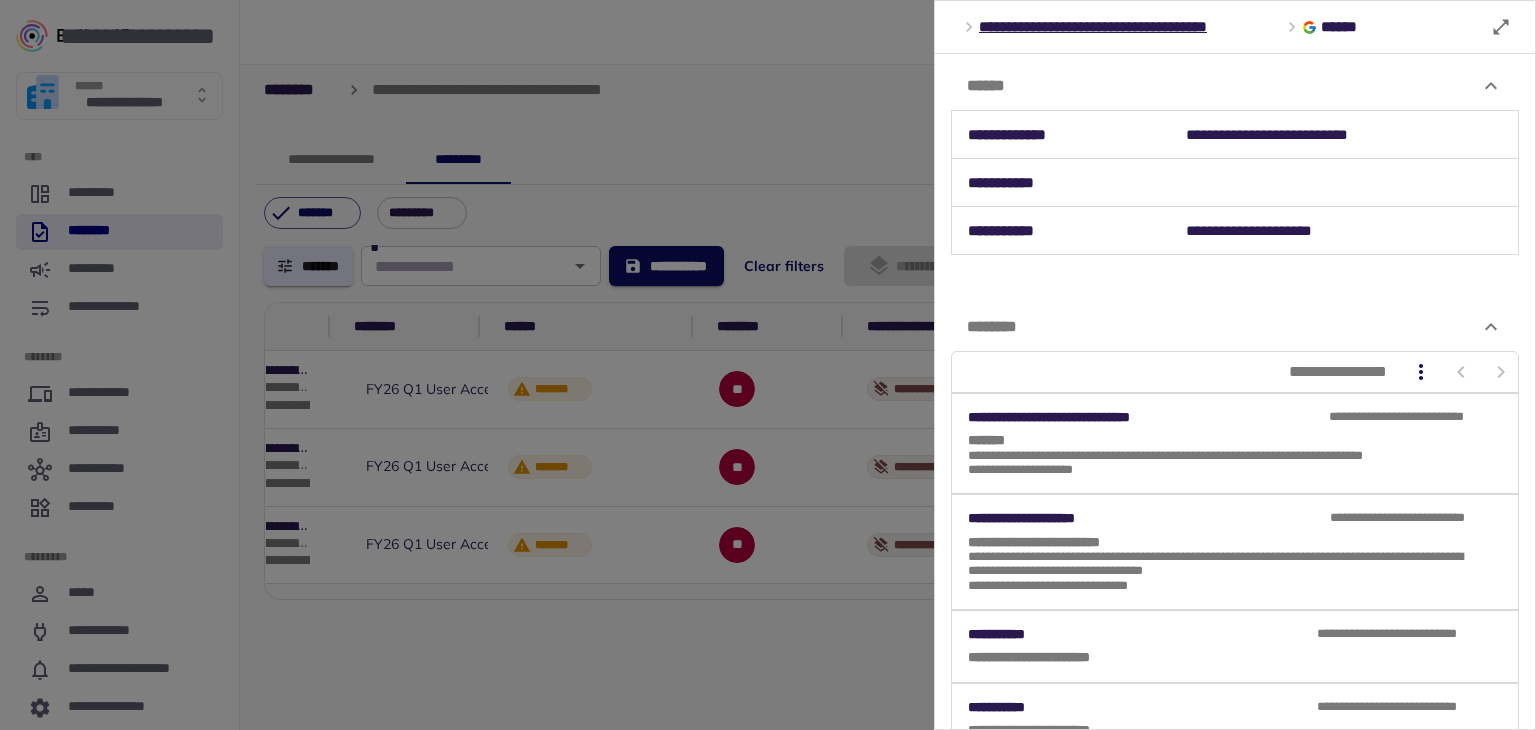 click at bounding box center [768, 365] 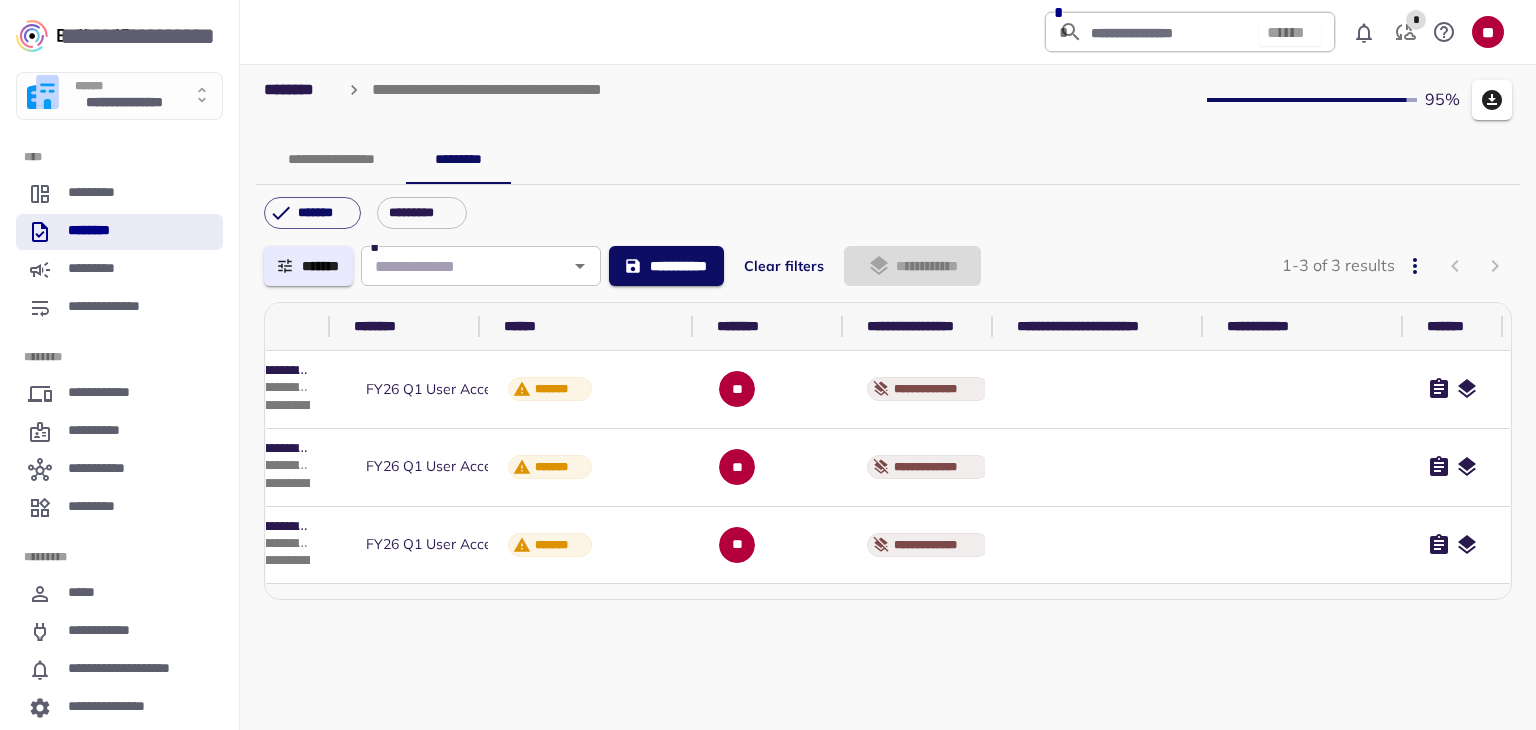 click at bounding box center (1439, 388) 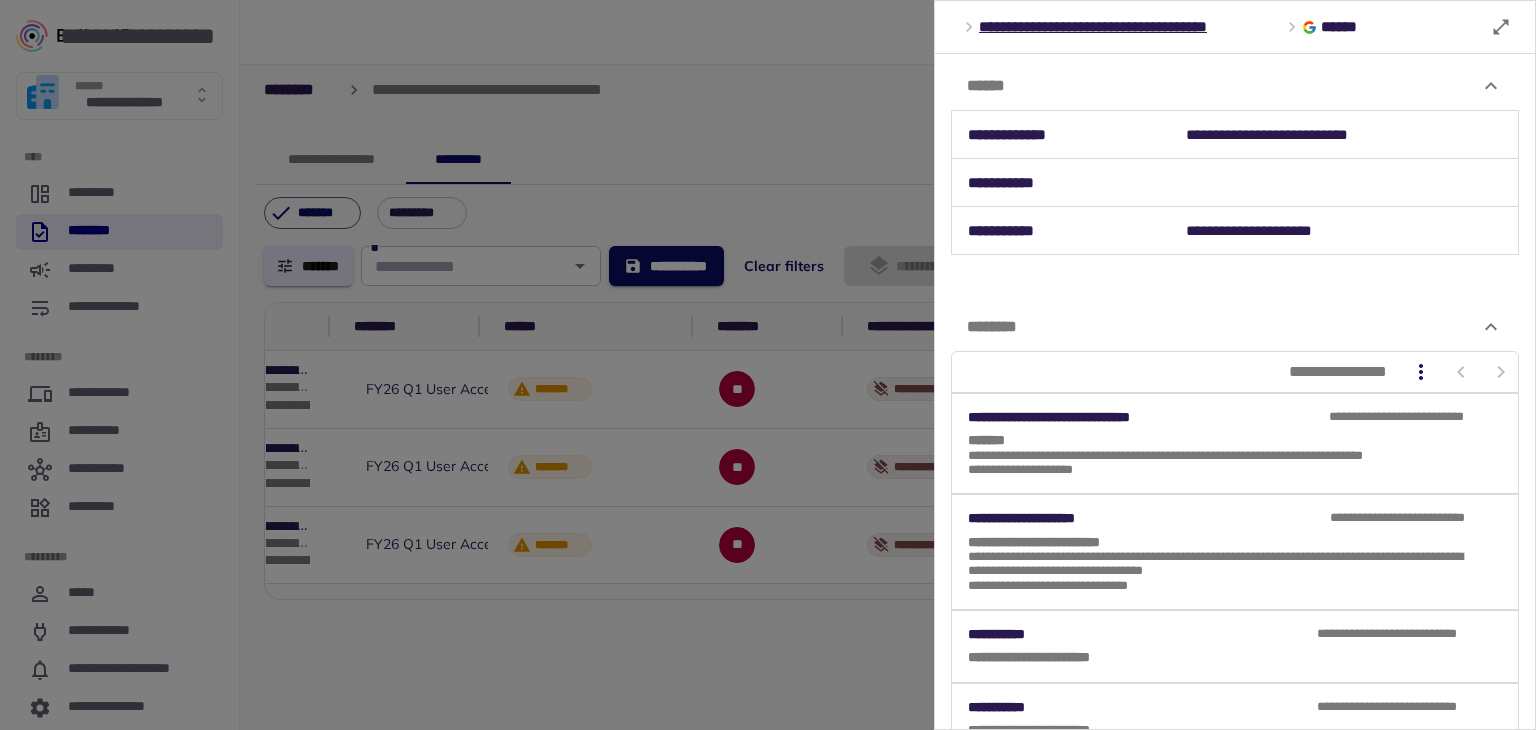 click at bounding box center (768, 365) 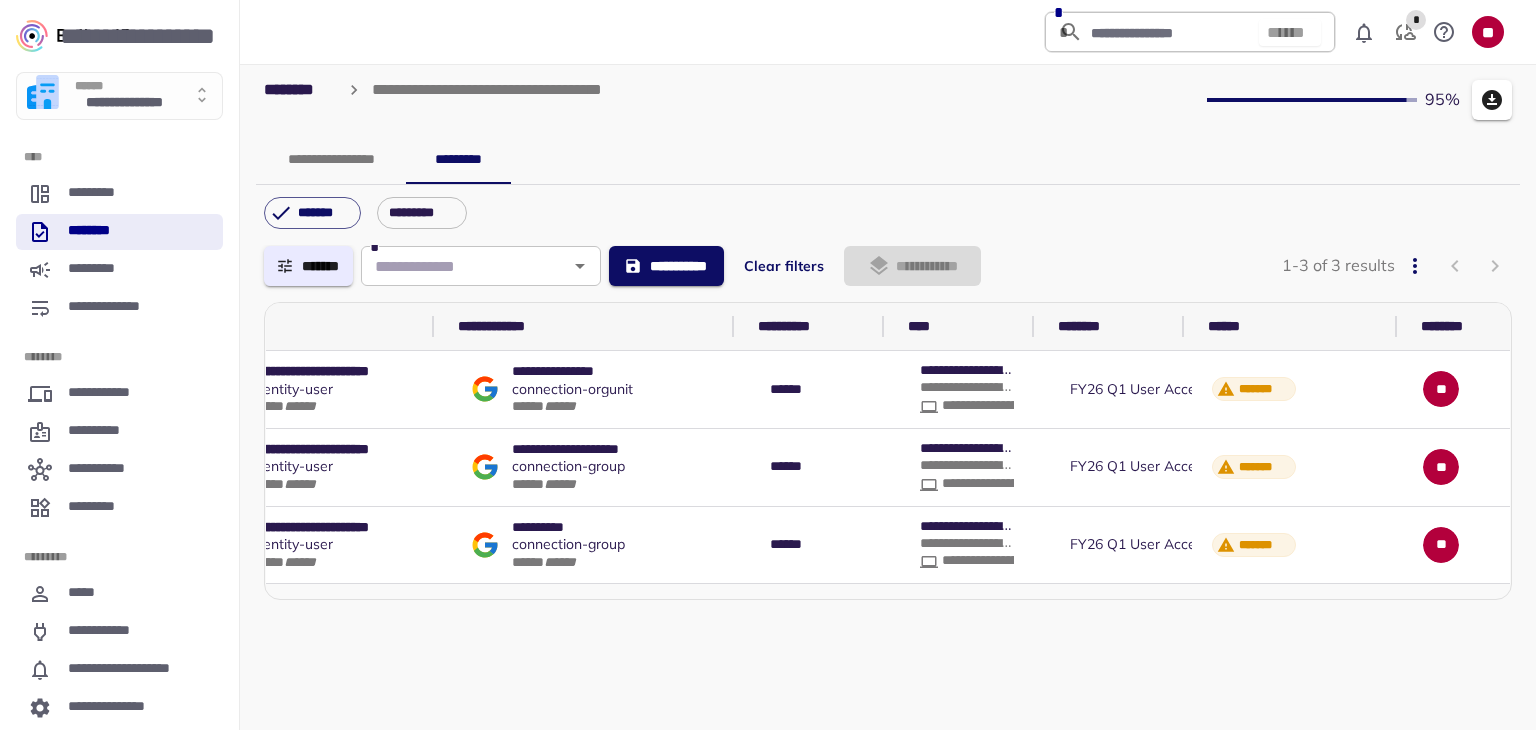 scroll, scrollTop: 0, scrollLeft: 0, axis: both 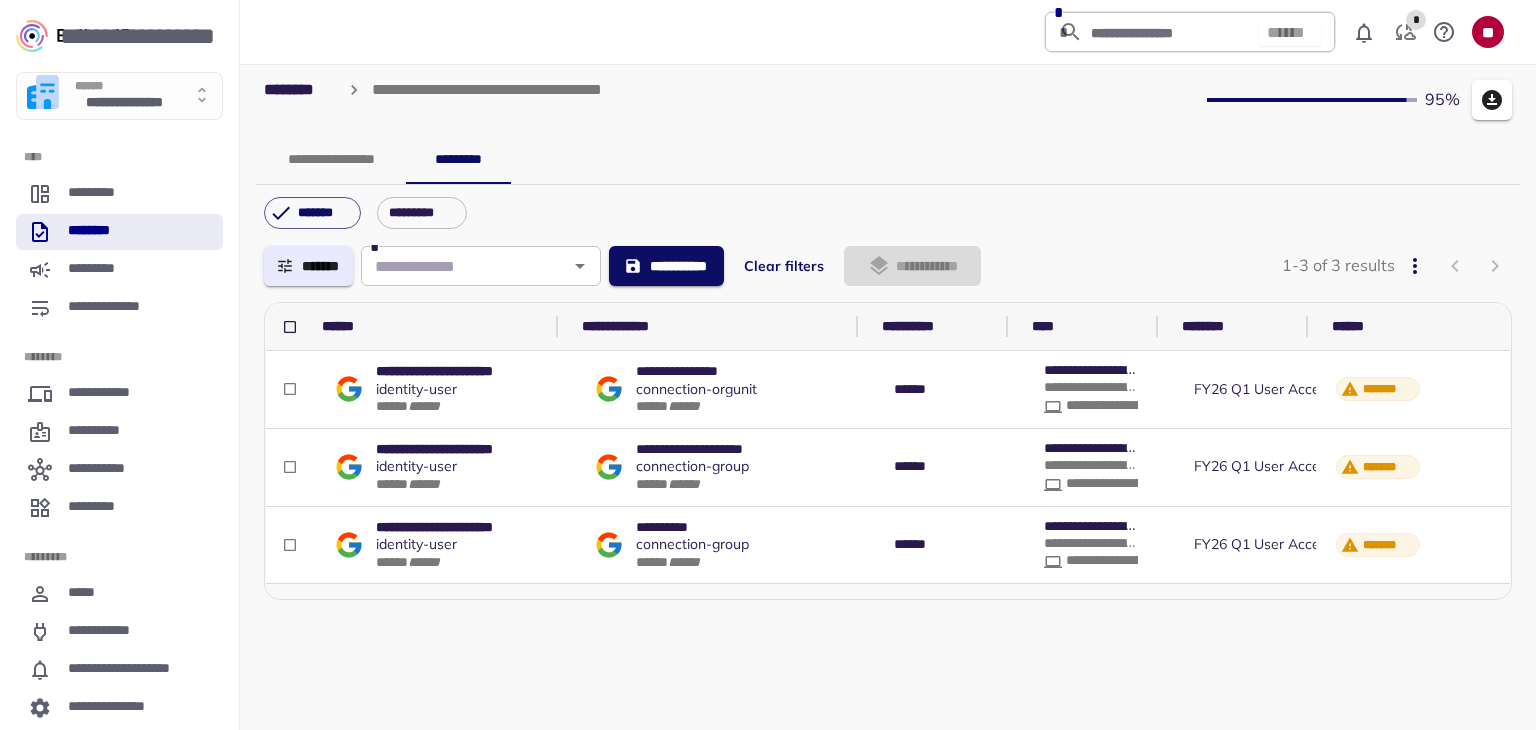 click on "identity  -  user" at bounding box center [416, 389] 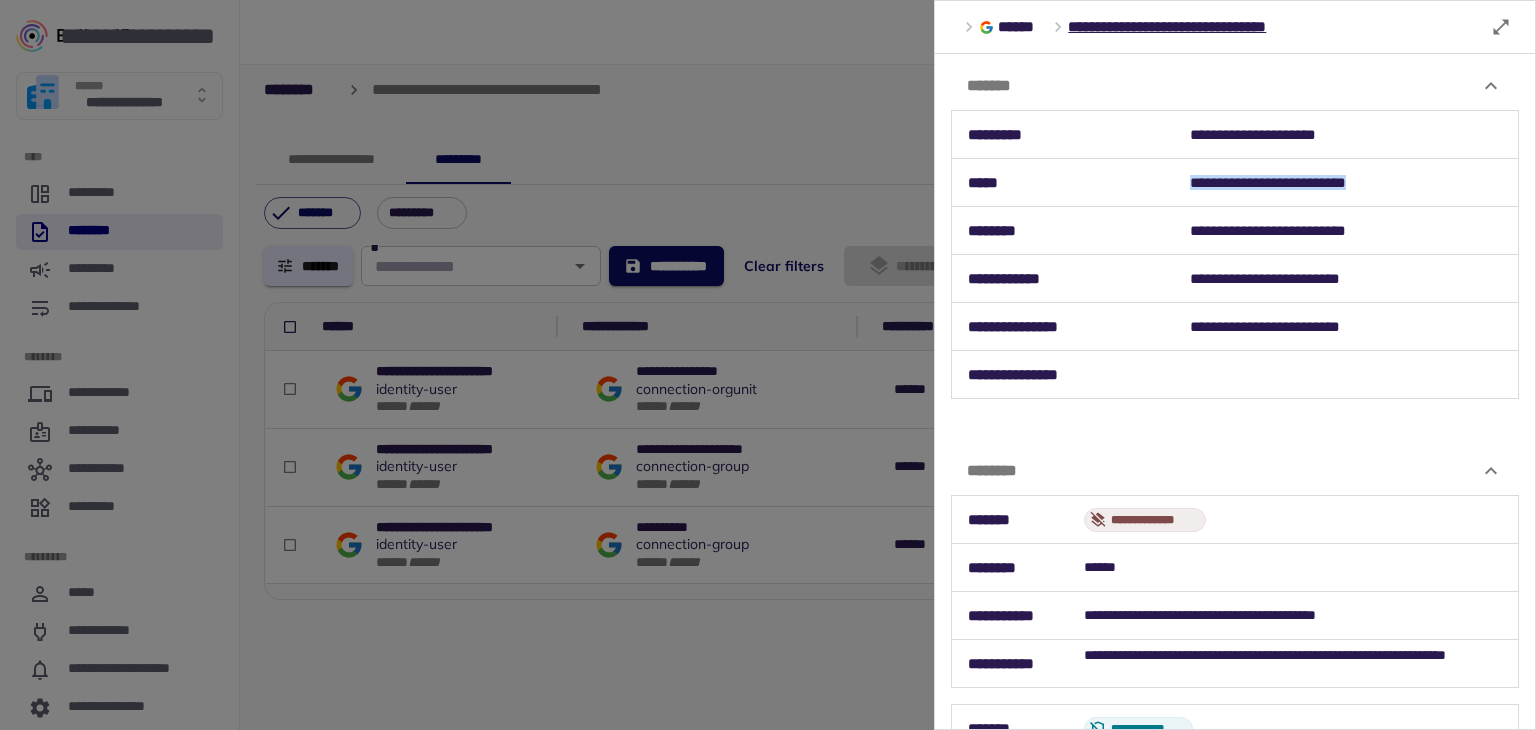 drag, startPoint x: 1184, startPoint y: 182, endPoint x: 1376, endPoint y: 177, distance: 192.0651 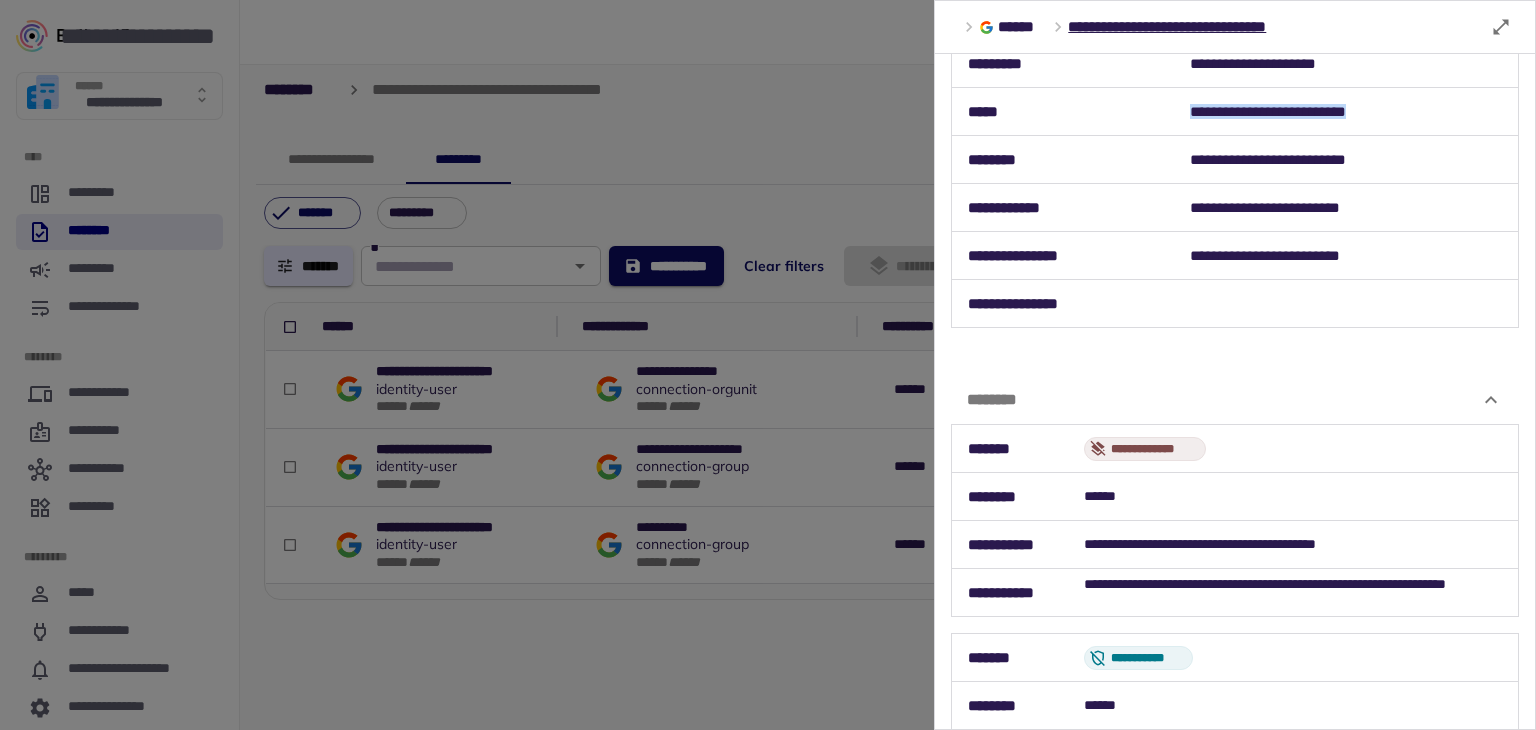 scroll, scrollTop: 100, scrollLeft: 0, axis: vertical 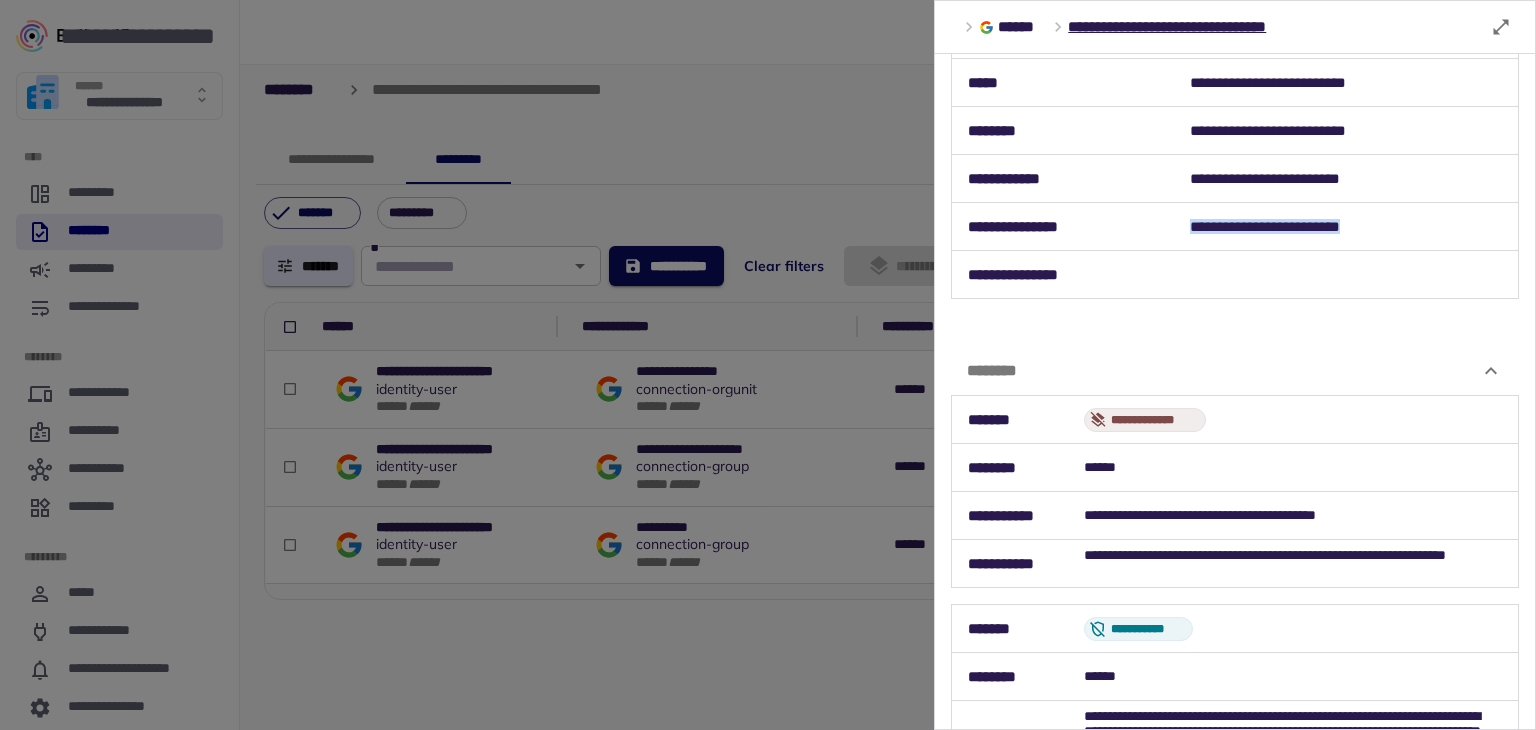drag, startPoint x: 1180, startPoint y: 225, endPoint x: 1393, endPoint y: 224, distance: 213.00235 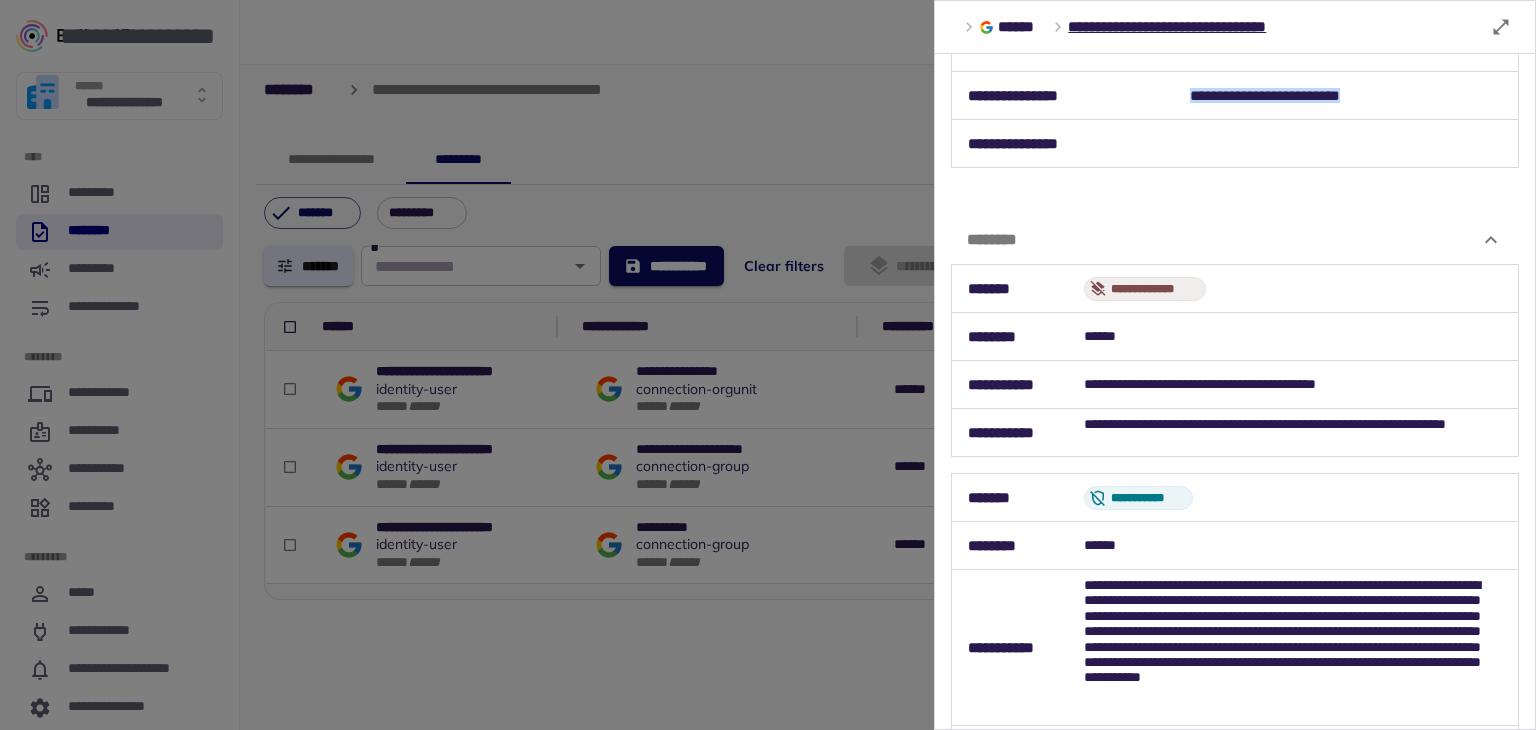 scroll, scrollTop: 106, scrollLeft: 0, axis: vertical 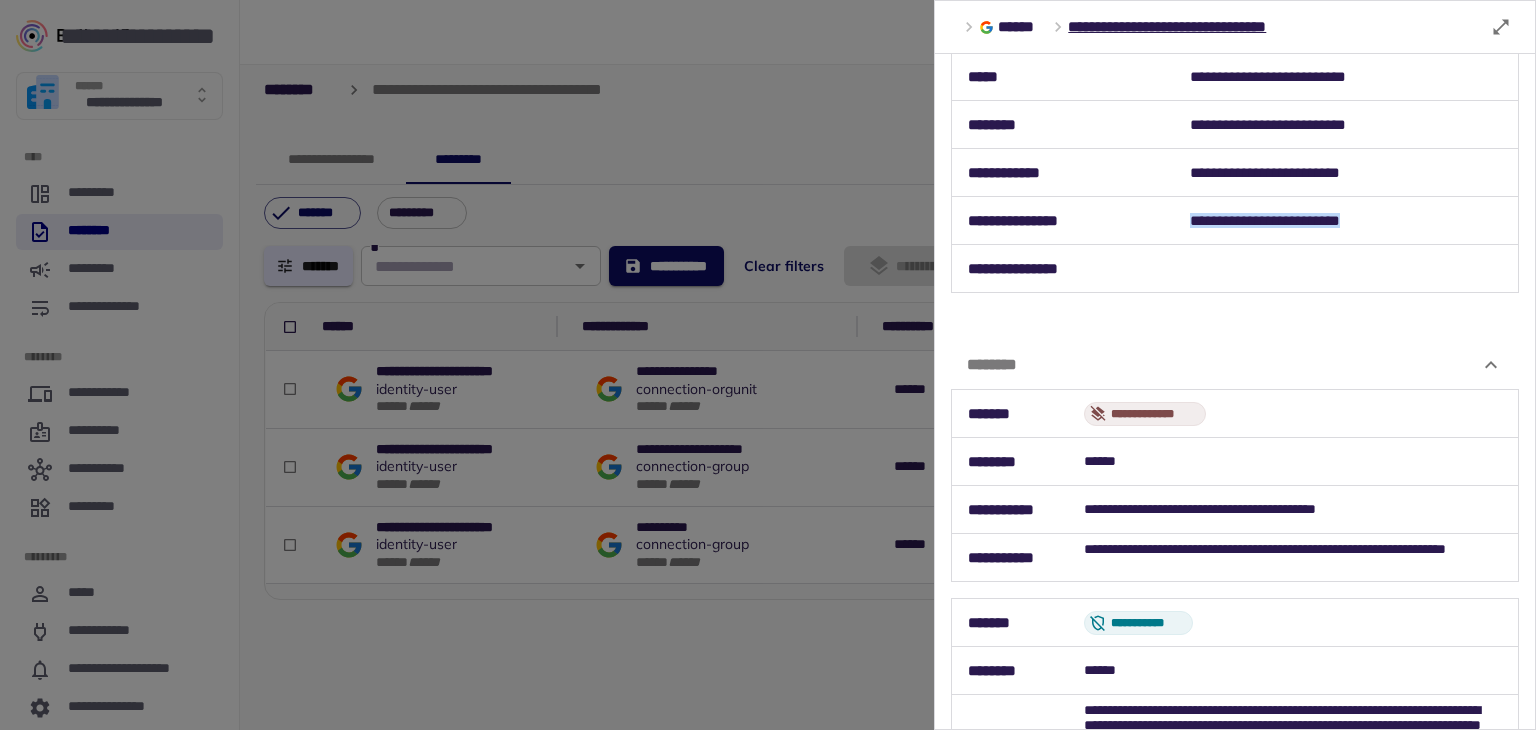 copy on "**********" 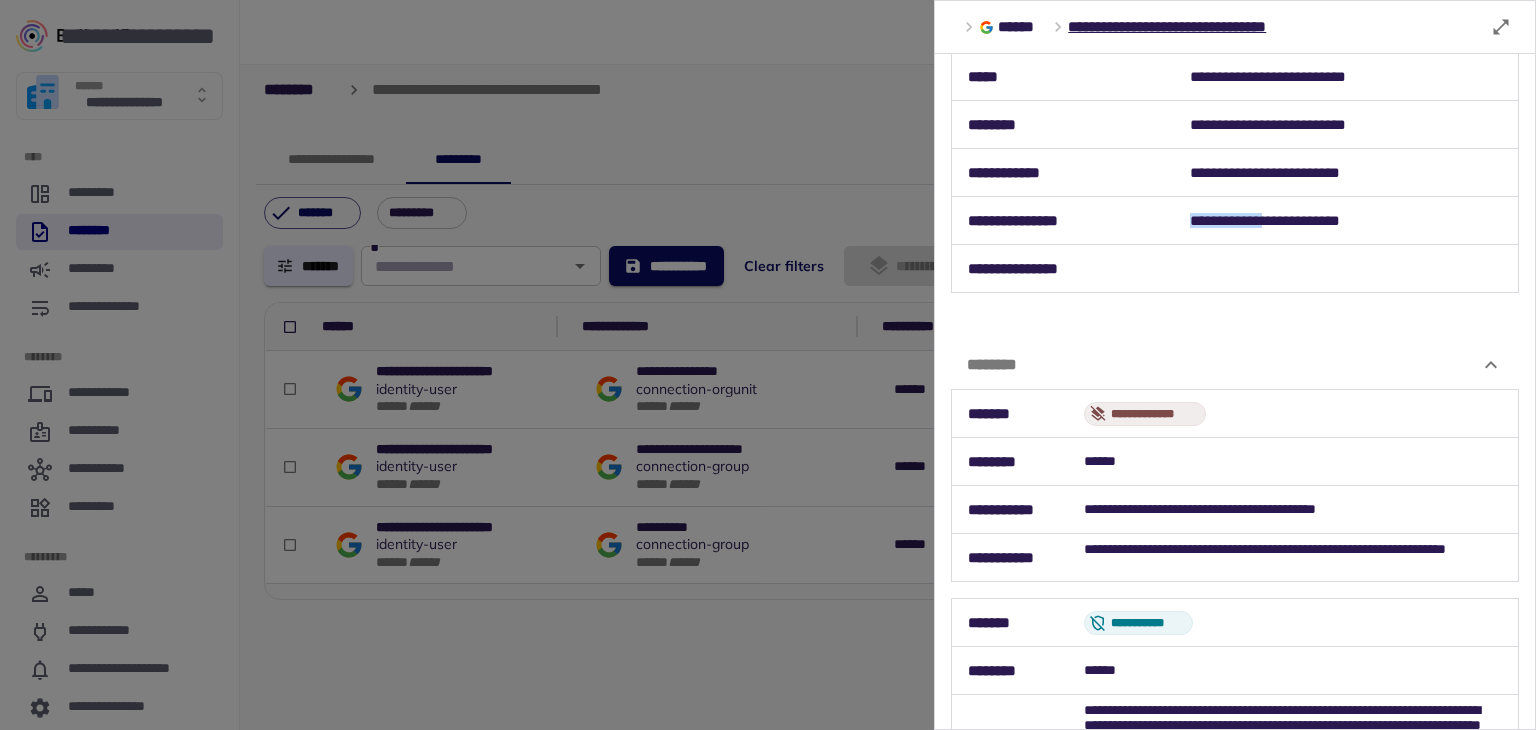 drag, startPoint x: 1184, startPoint y: 217, endPoint x: 1272, endPoint y: 224, distance: 88.27797 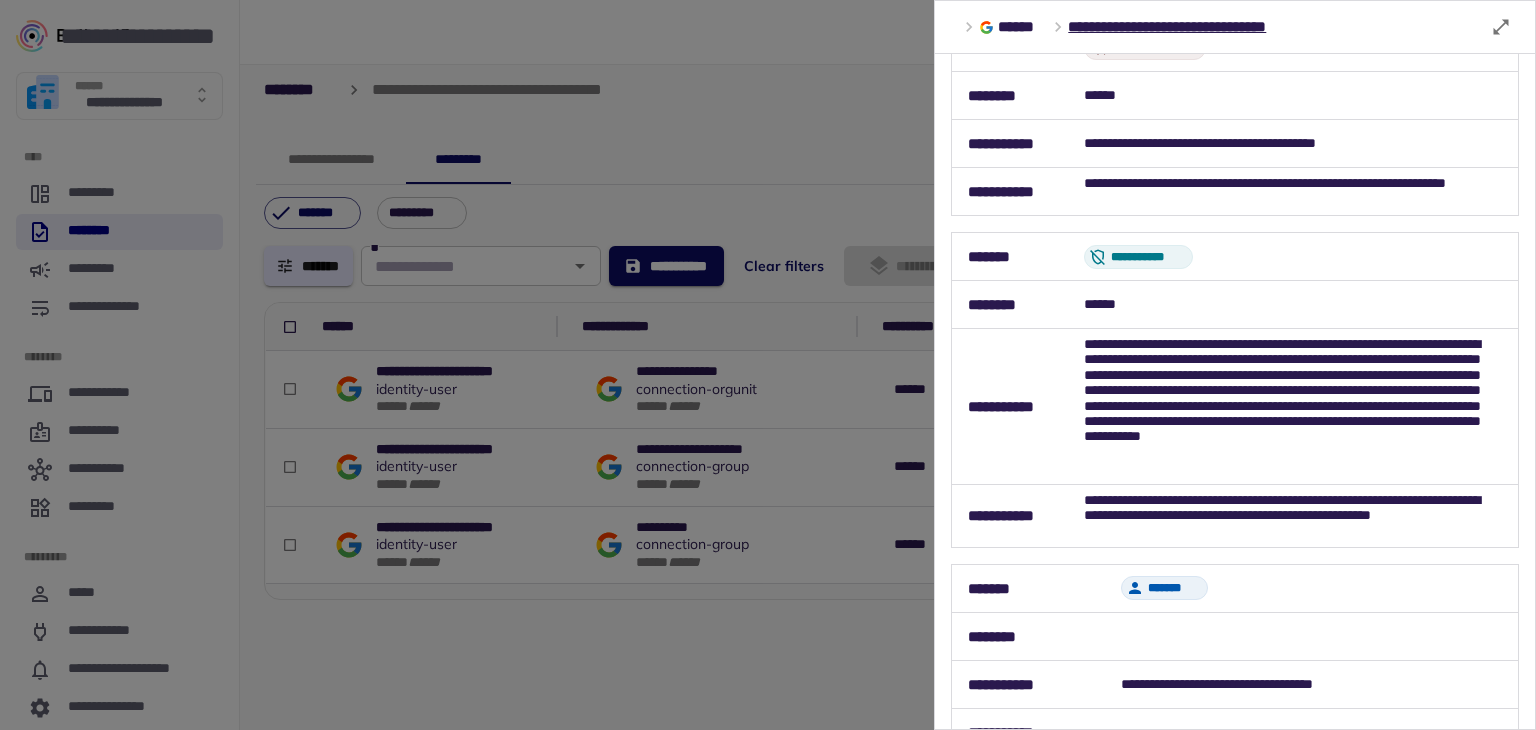 scroll, scrollTop: 506, scrollLeft: 0, axis: vertical 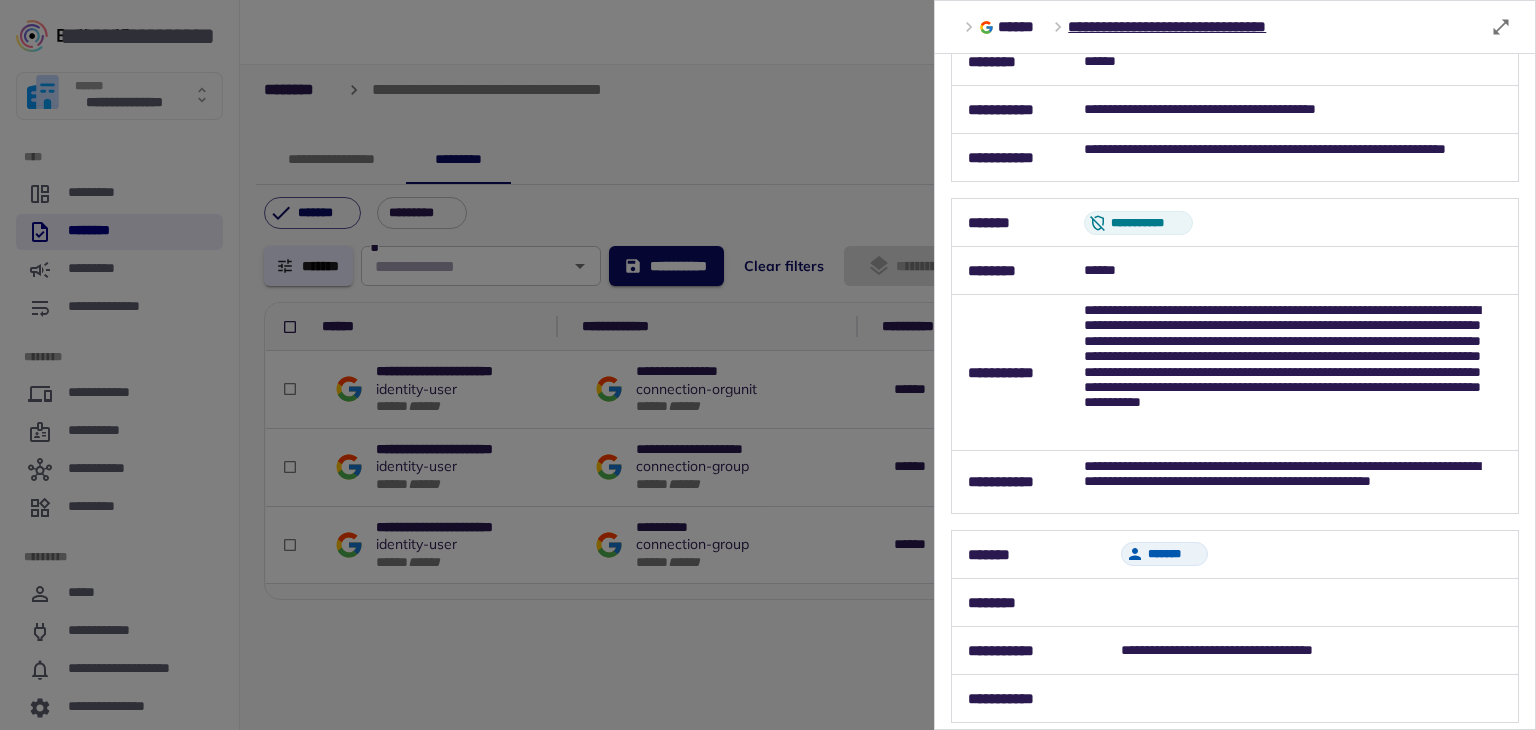 click at bounding box center [768, 365] 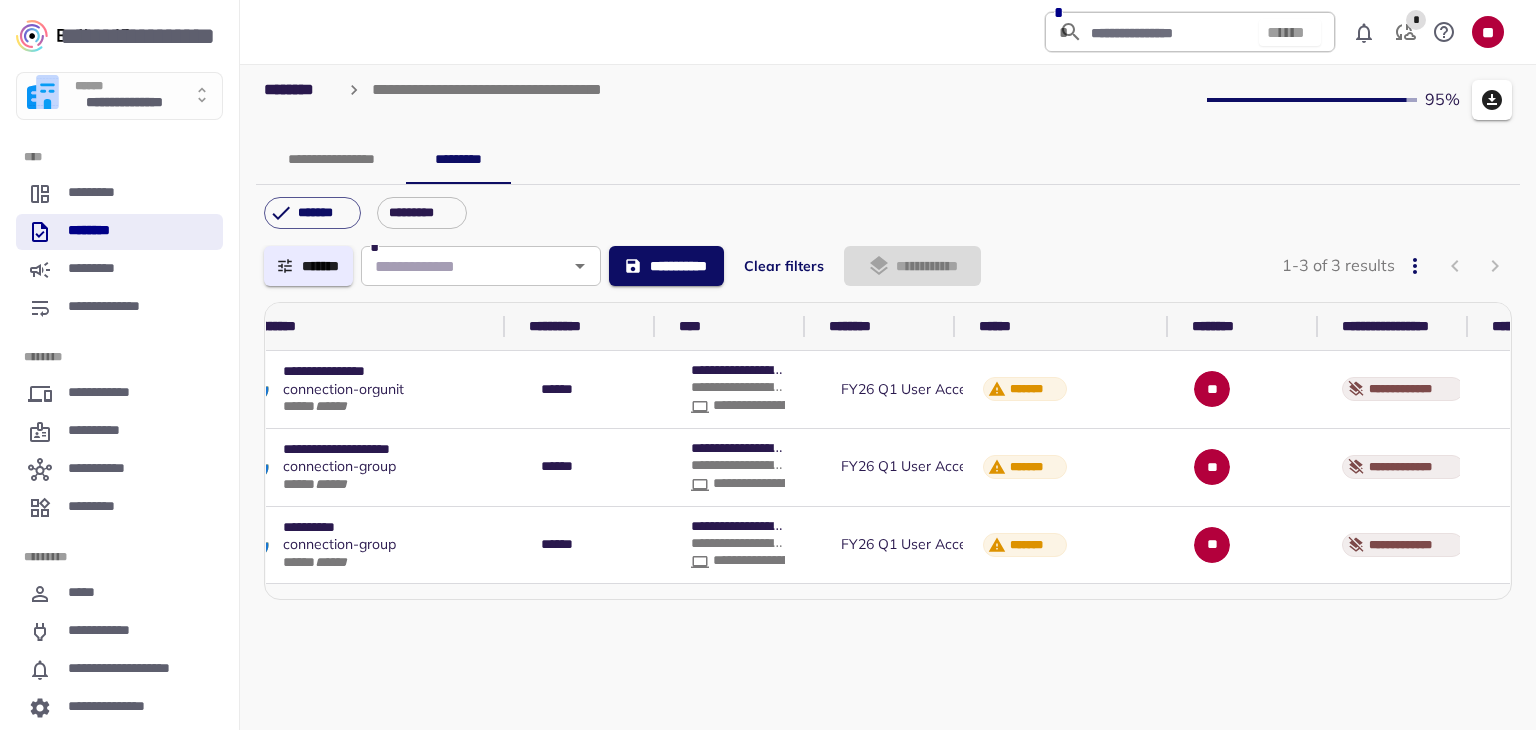 scroll, scrollTop: 0, scrollLeft: 0, axis: both 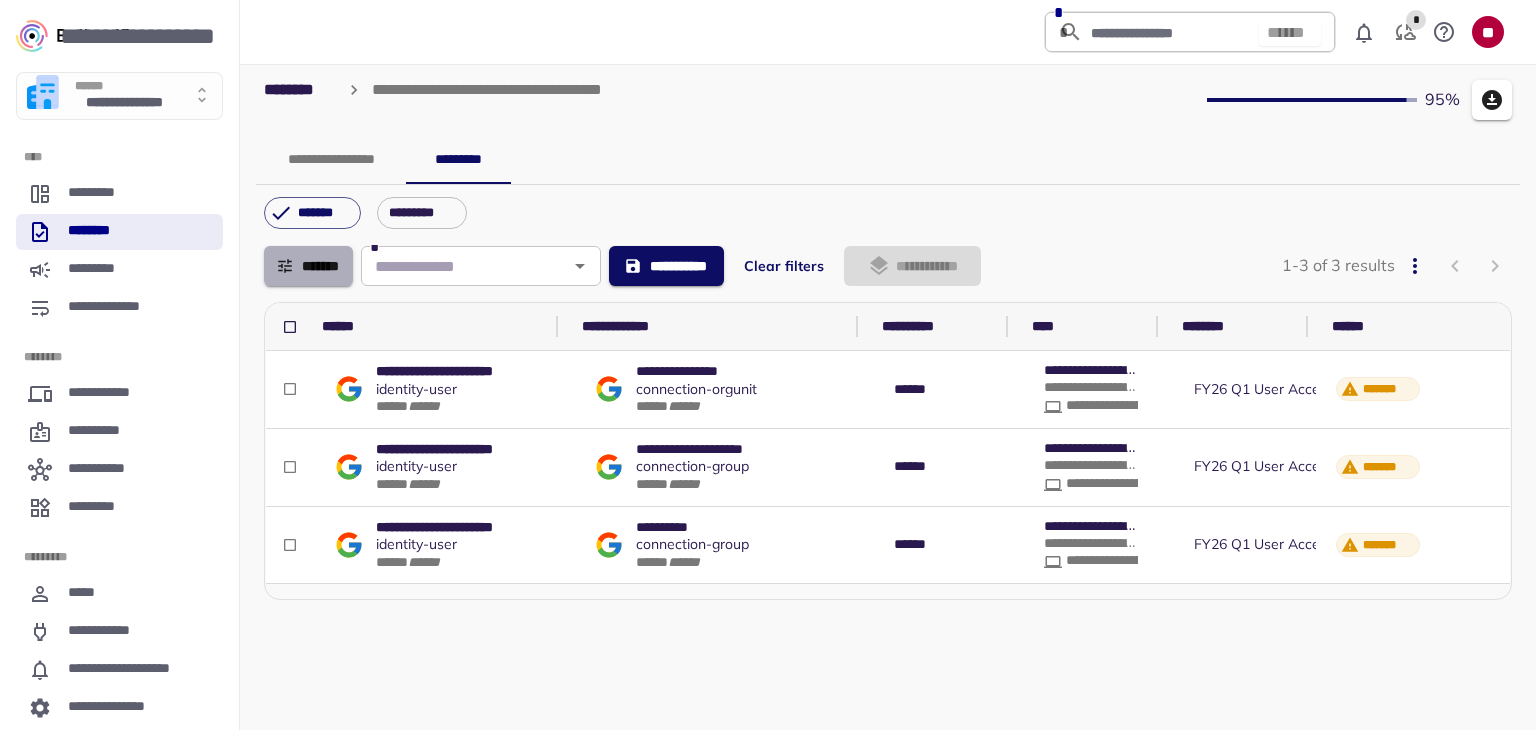 click on "*******" at bounding box center (308, 266) 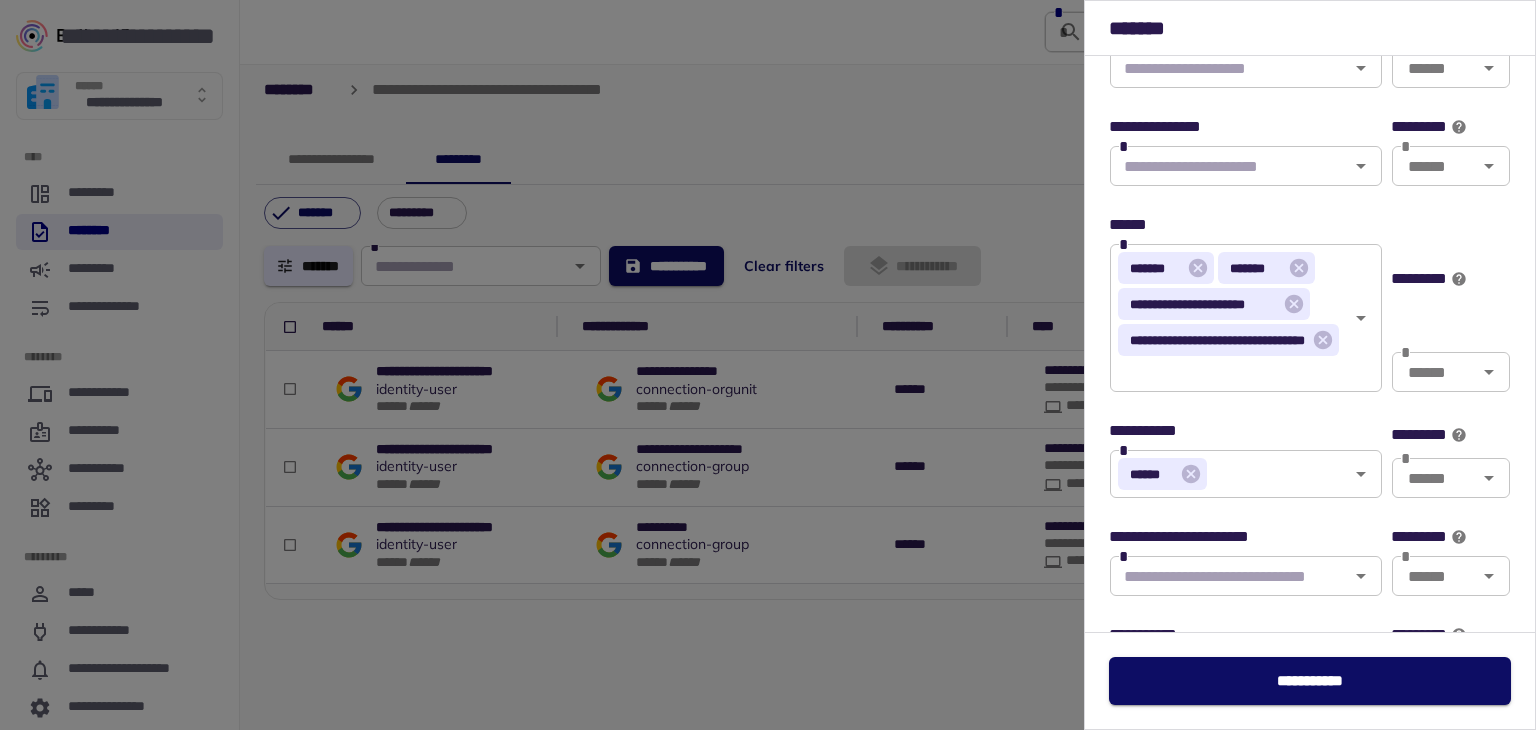 scroll, scrollTop: 700, scrollLeft: 0, axis: vertical 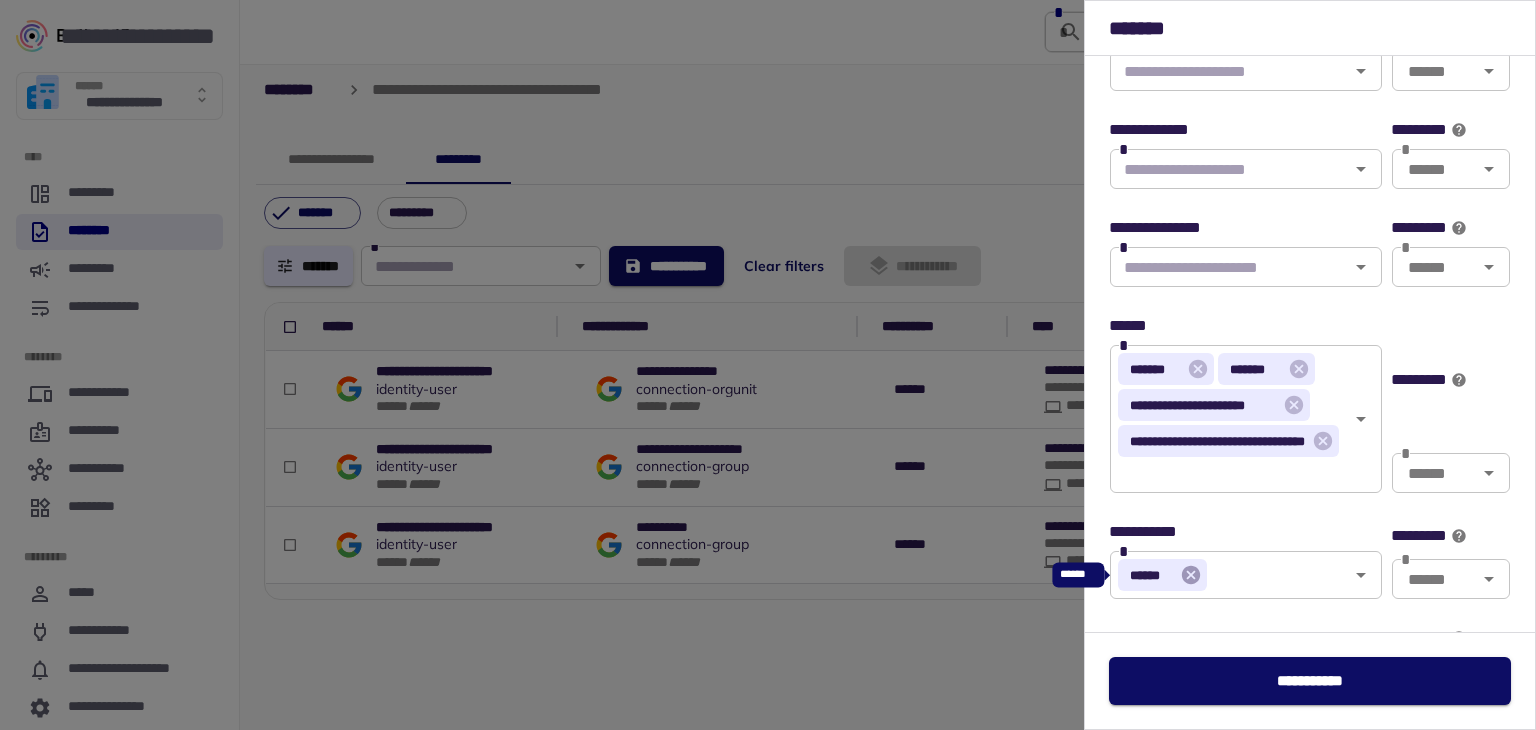 click at bounding box center [1191, 575] 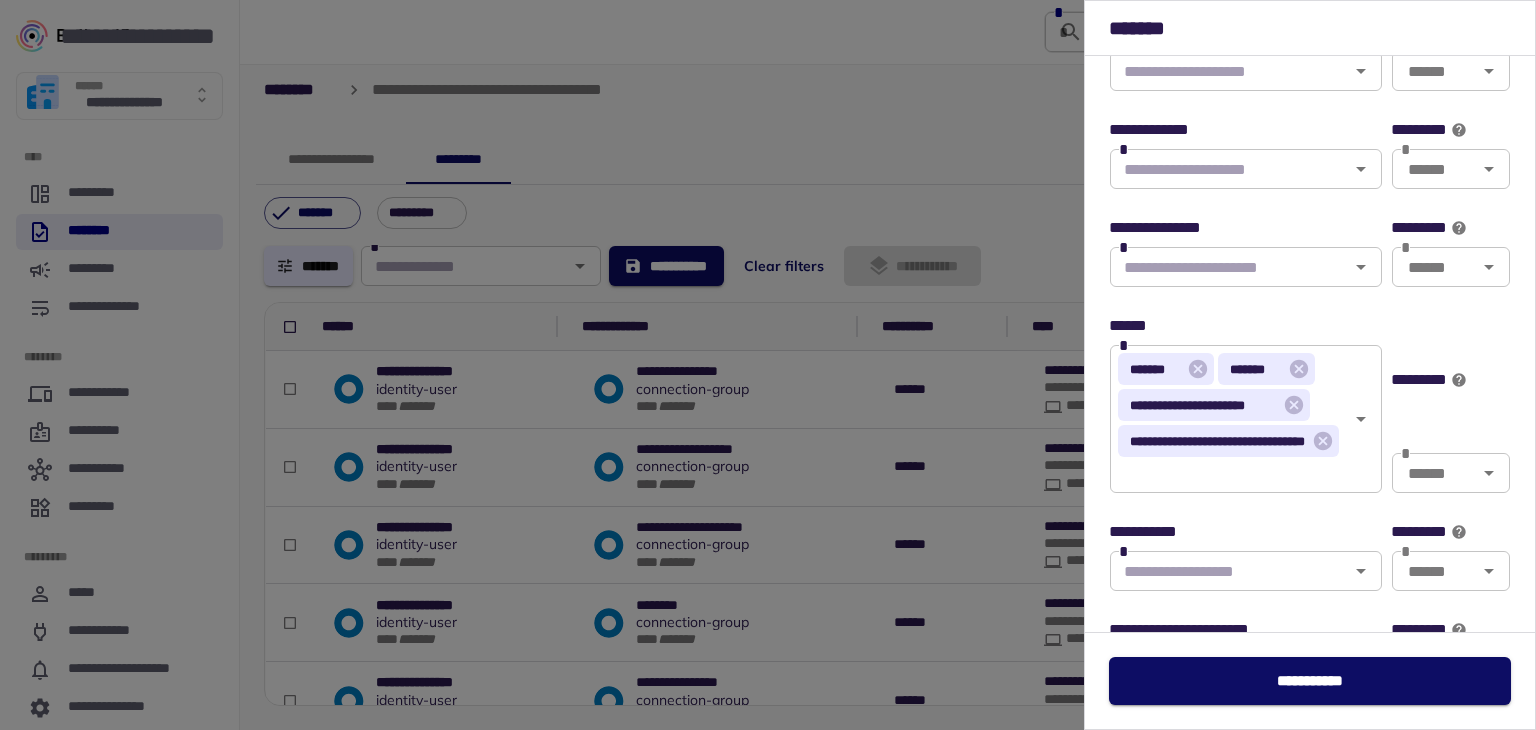 click at bounding box center (768, 365) 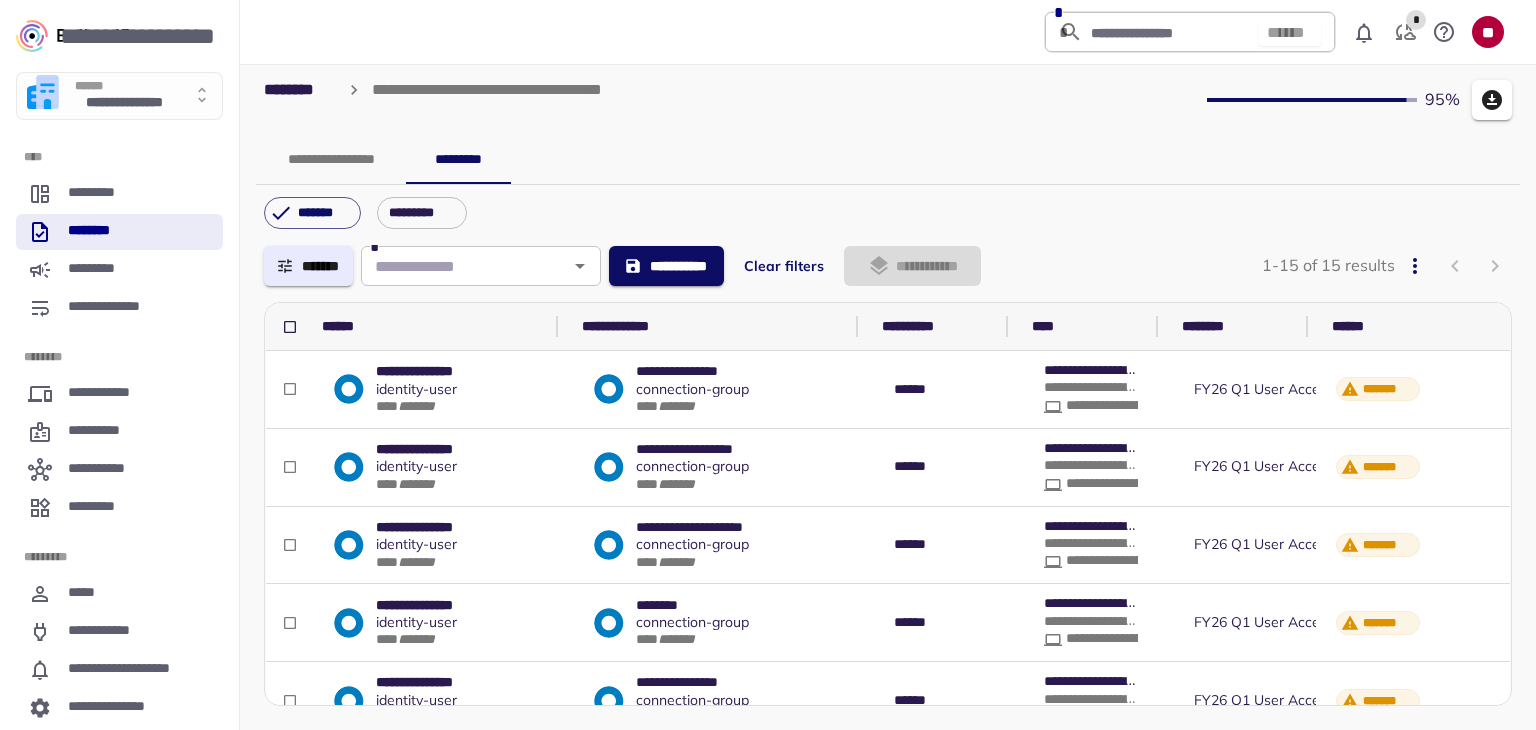scroll, scrollTop: 788, scrollLeft: 0, axis: vertical 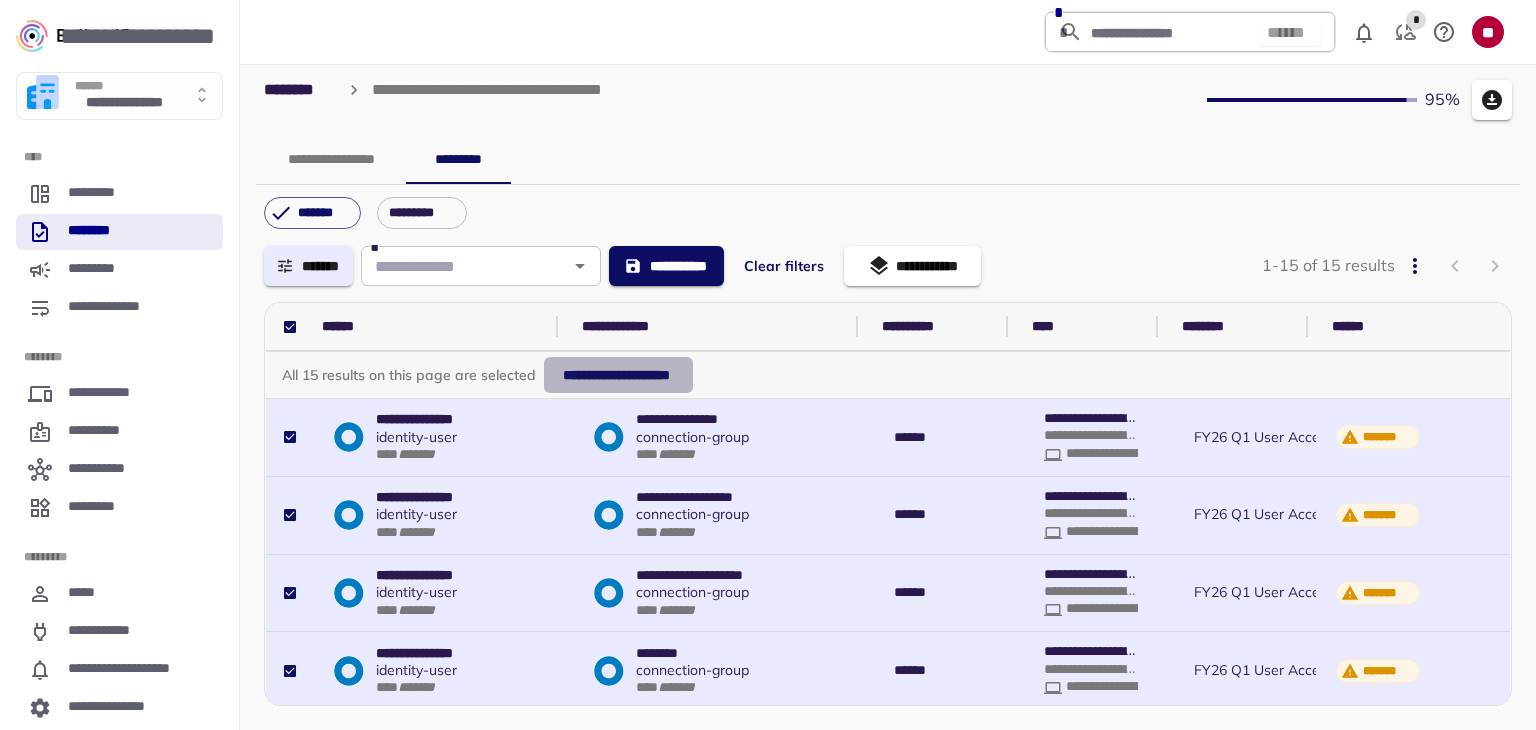 click on "**********" at bounding box center (618, 375) 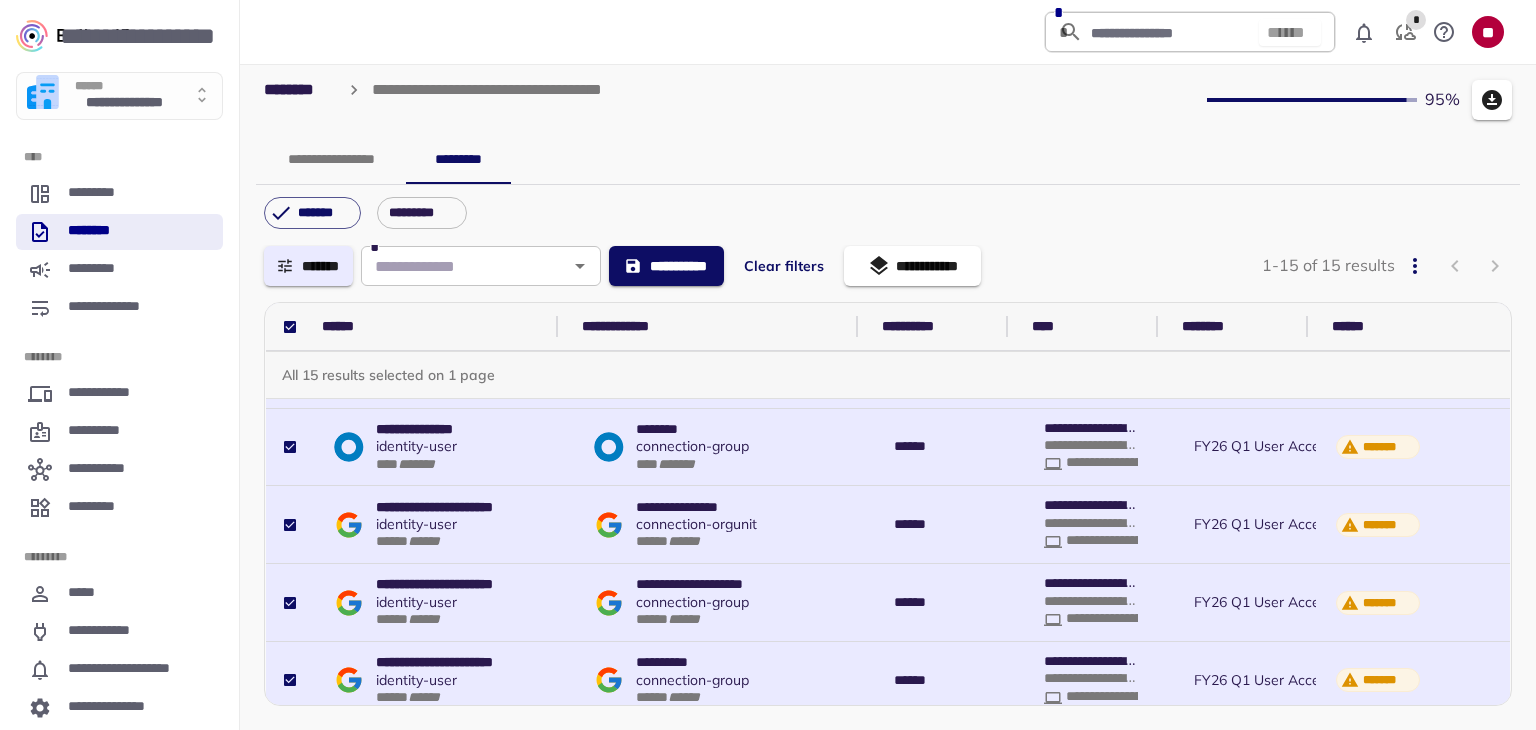 scroll, scrollTop: 872, scrollLeft: 0, axis: vertical 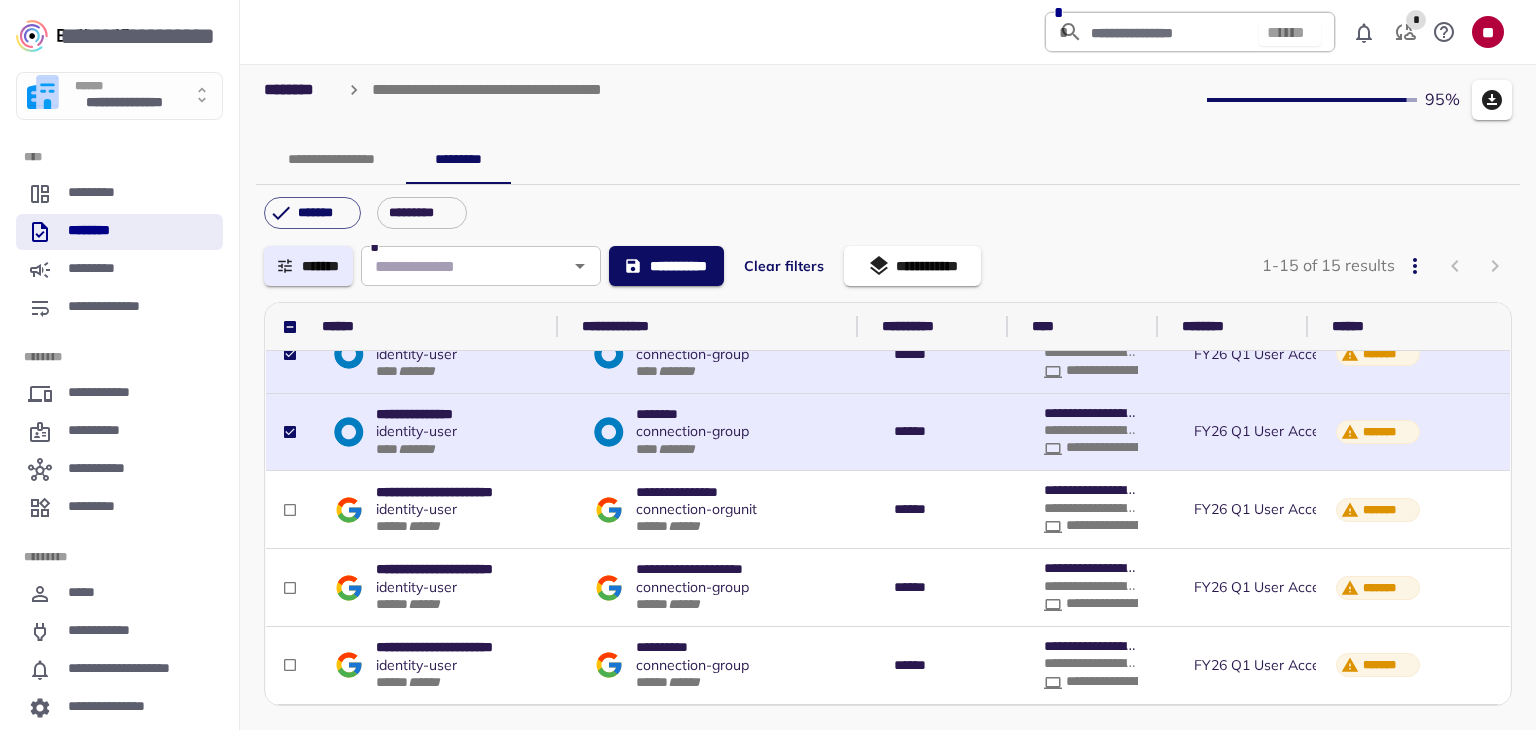 click on "**********" at bounding box center [912, 266] 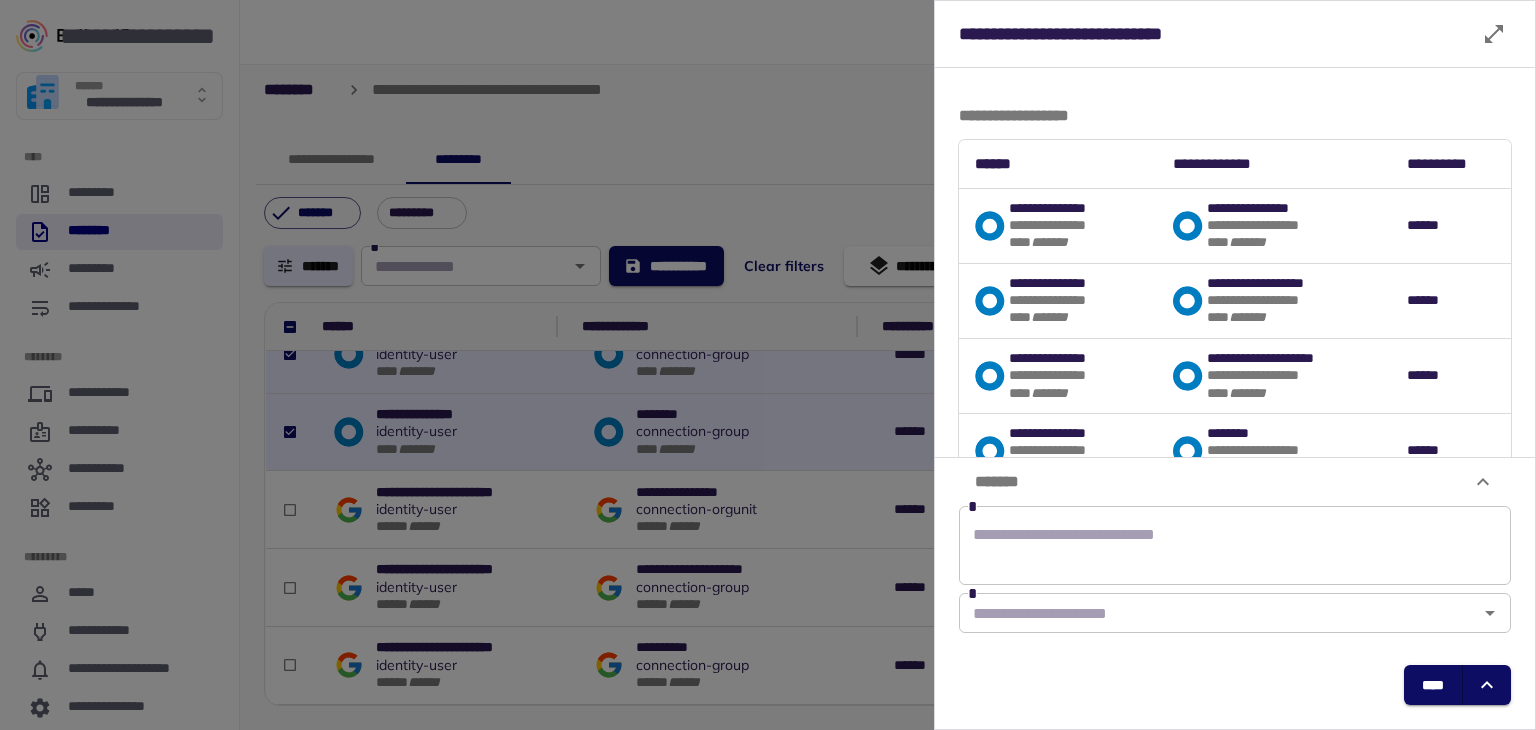 click at bounding box center (768, 365) 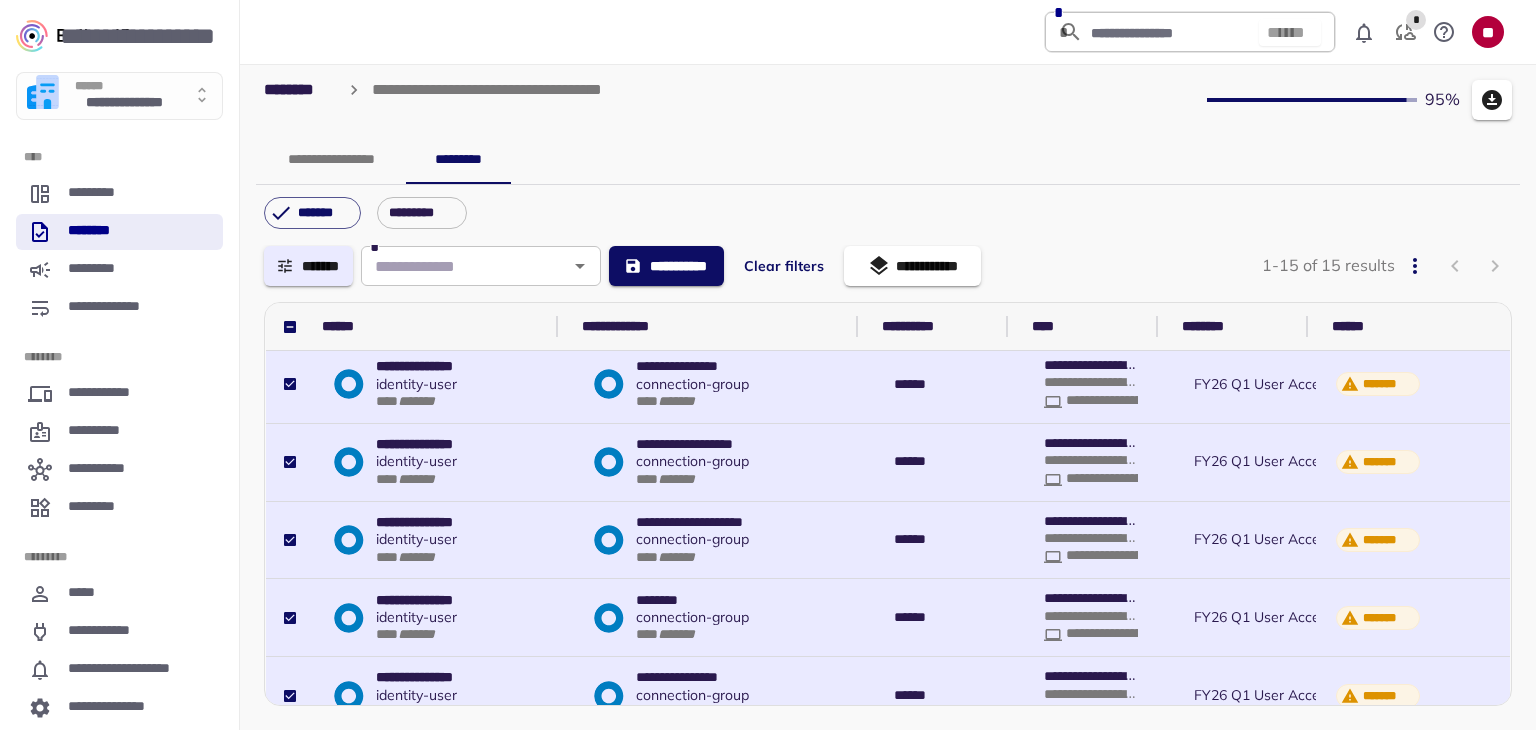 scroll, scrollTop: 0, scrollLeft: 0, axis: both 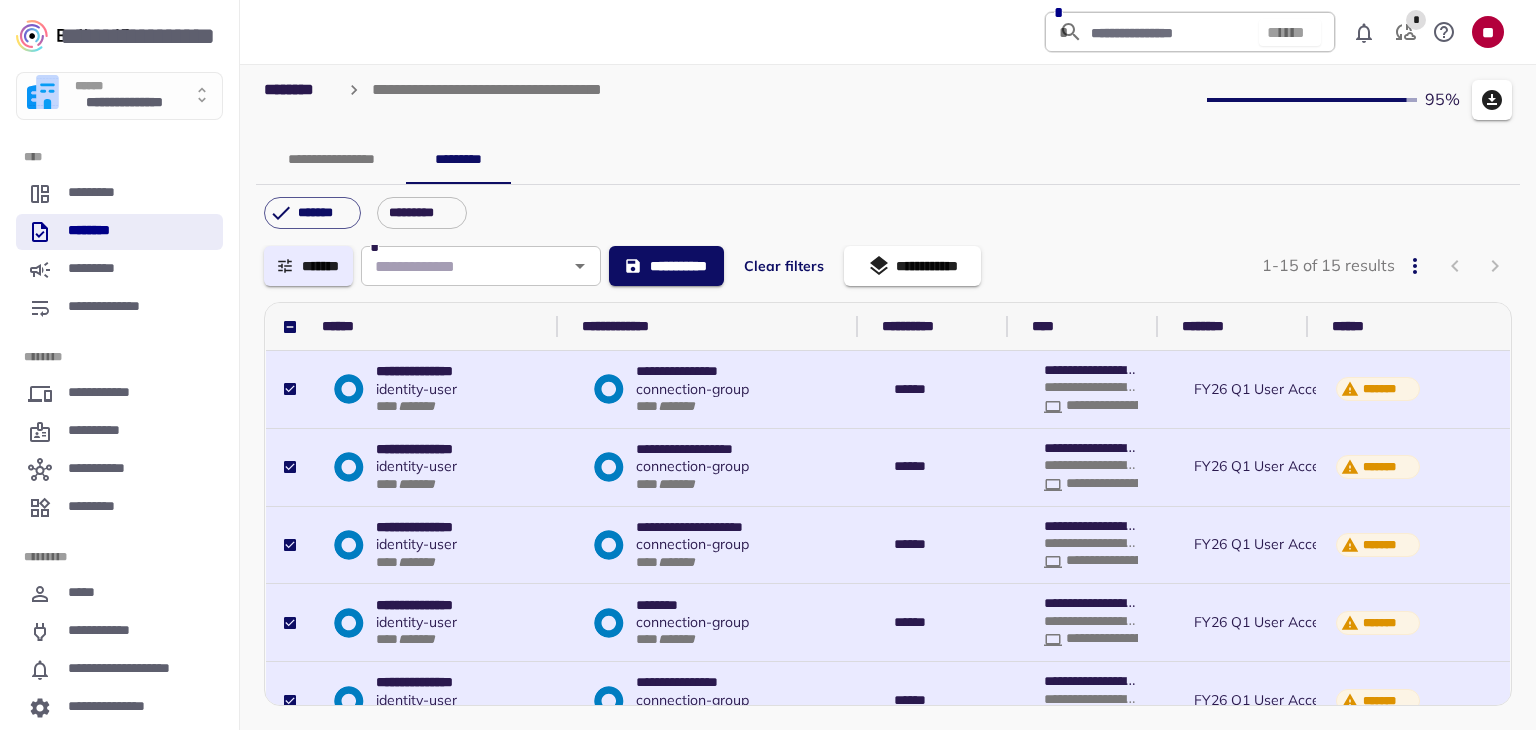 click on "**********" at bounding box center (912, 266) 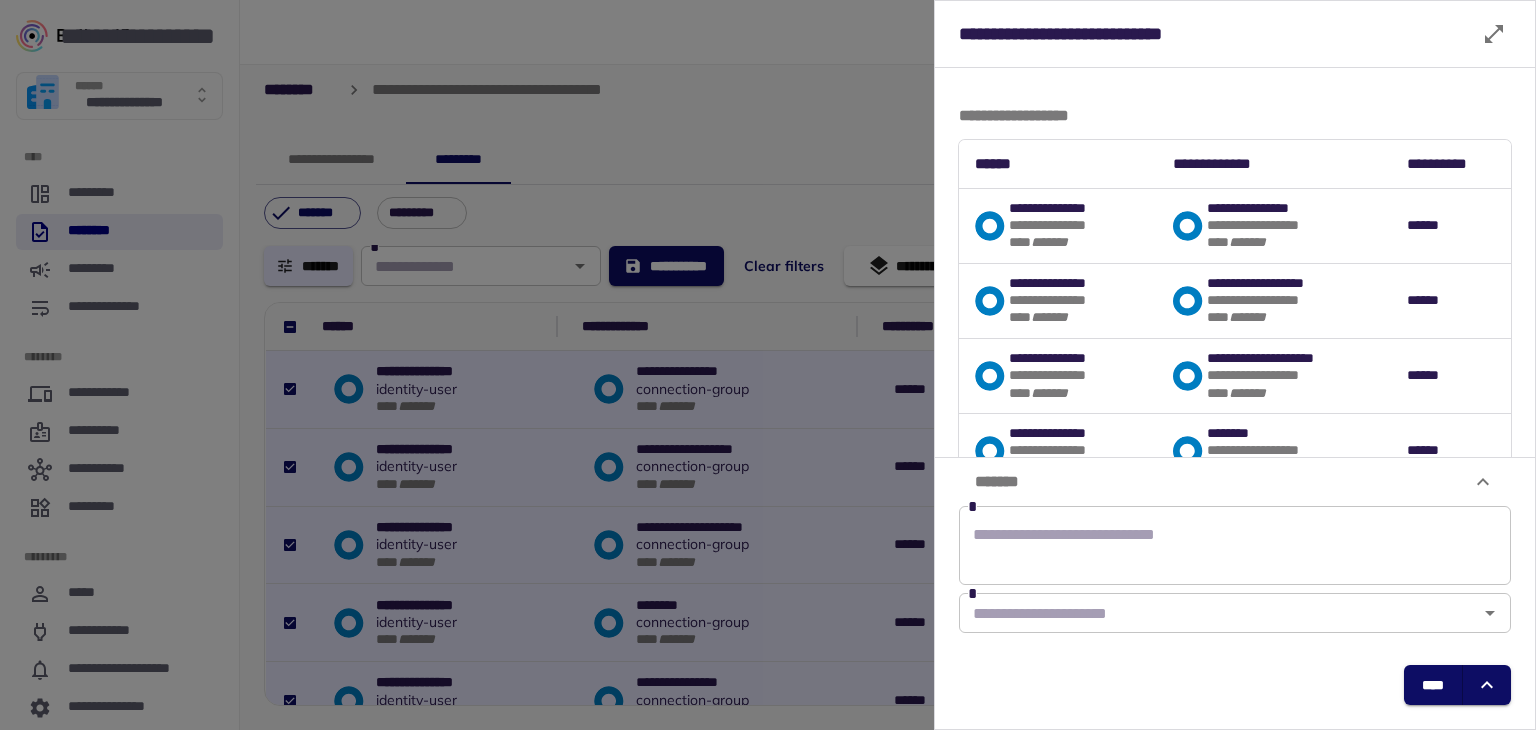 click at bounding box center [1235, 546] 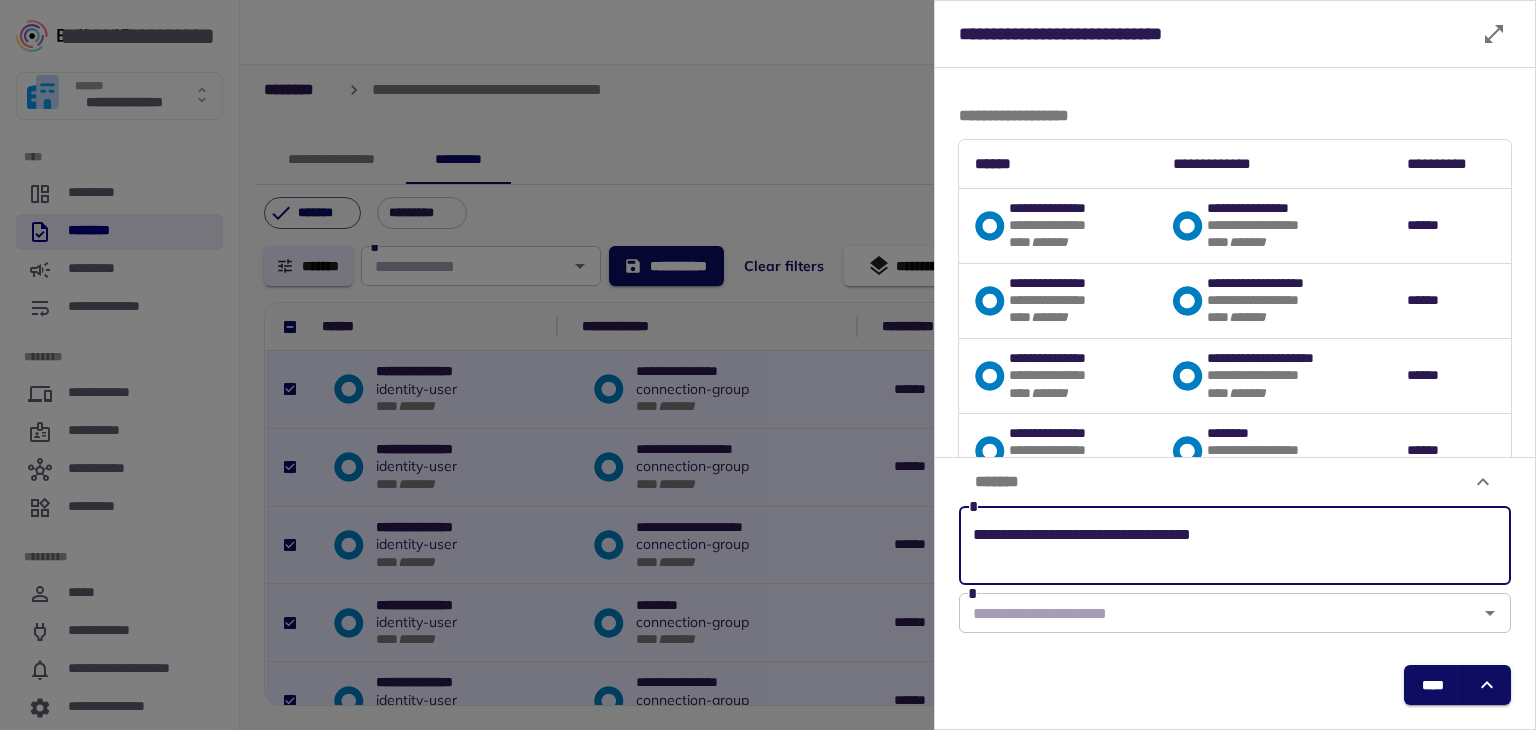 paste on "**********" 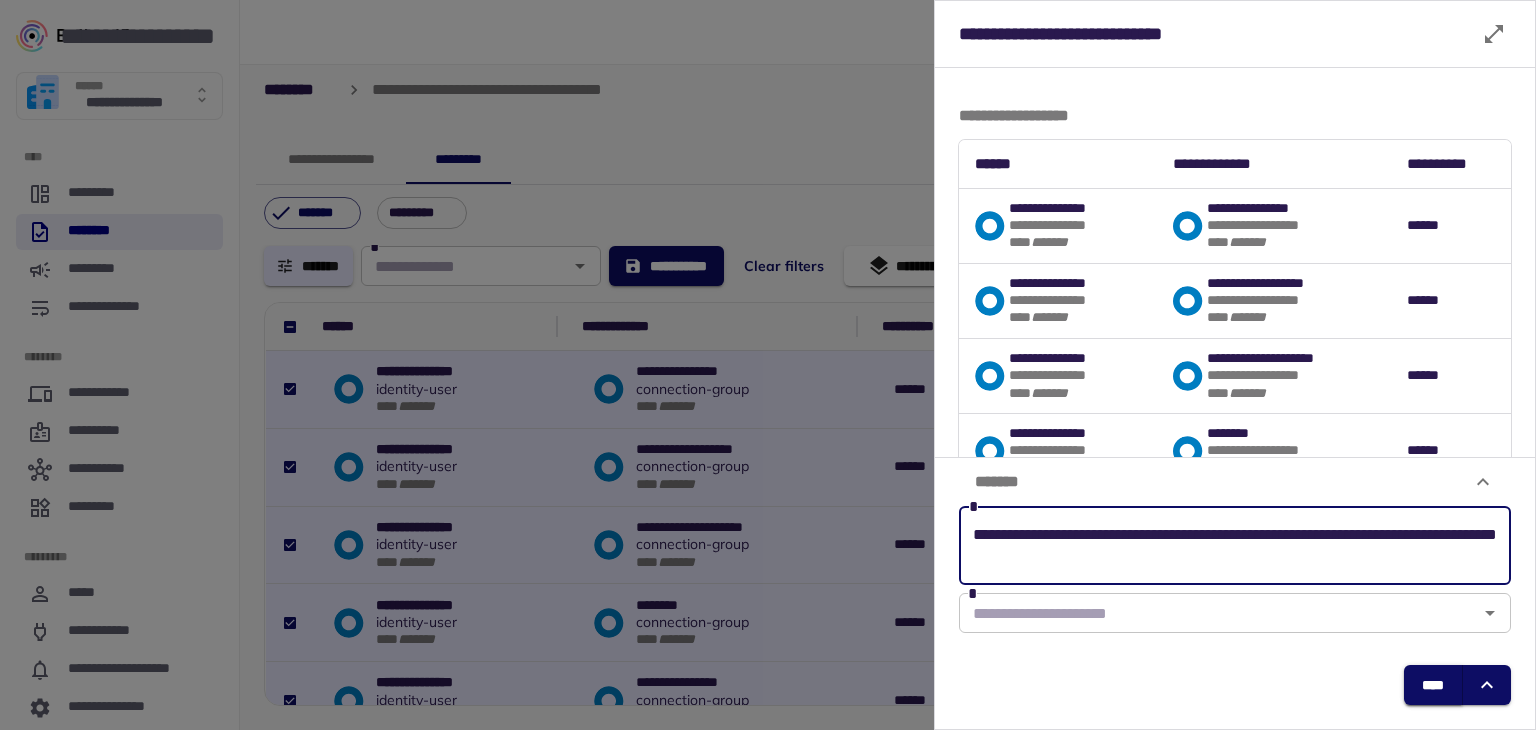 type on "**********" 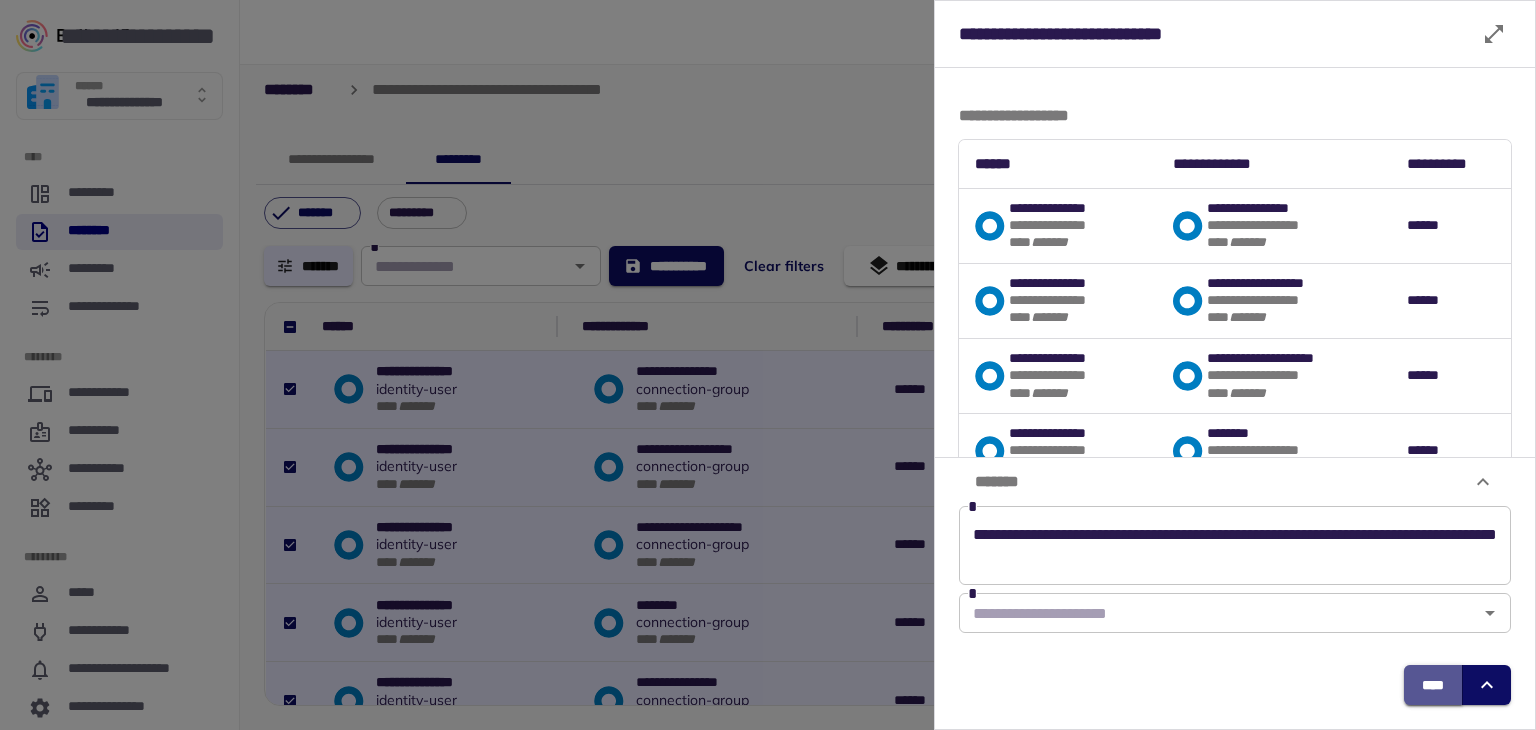 click on "****" at bounding box center [1433, 685] 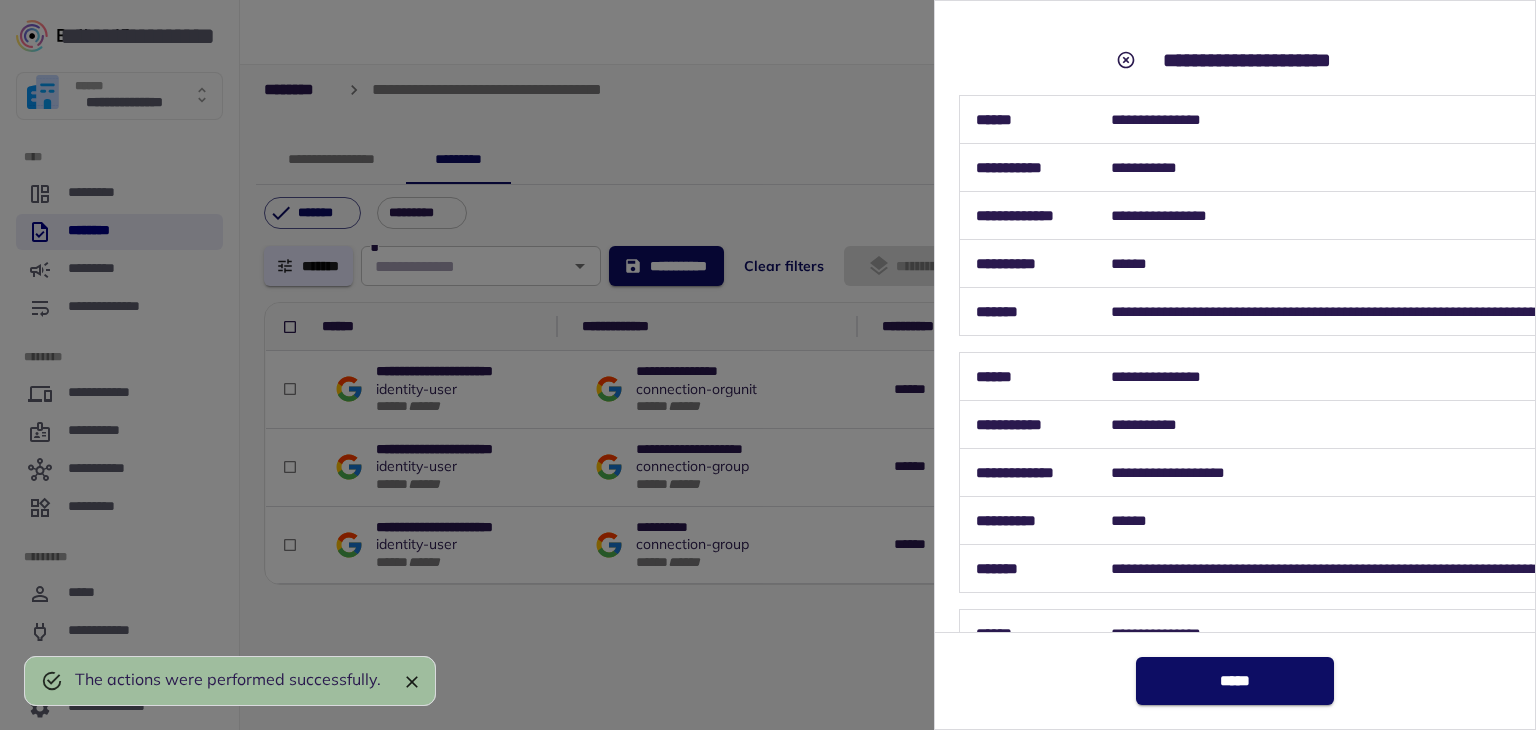 click on "*****" at bounding box center [1235, 681] 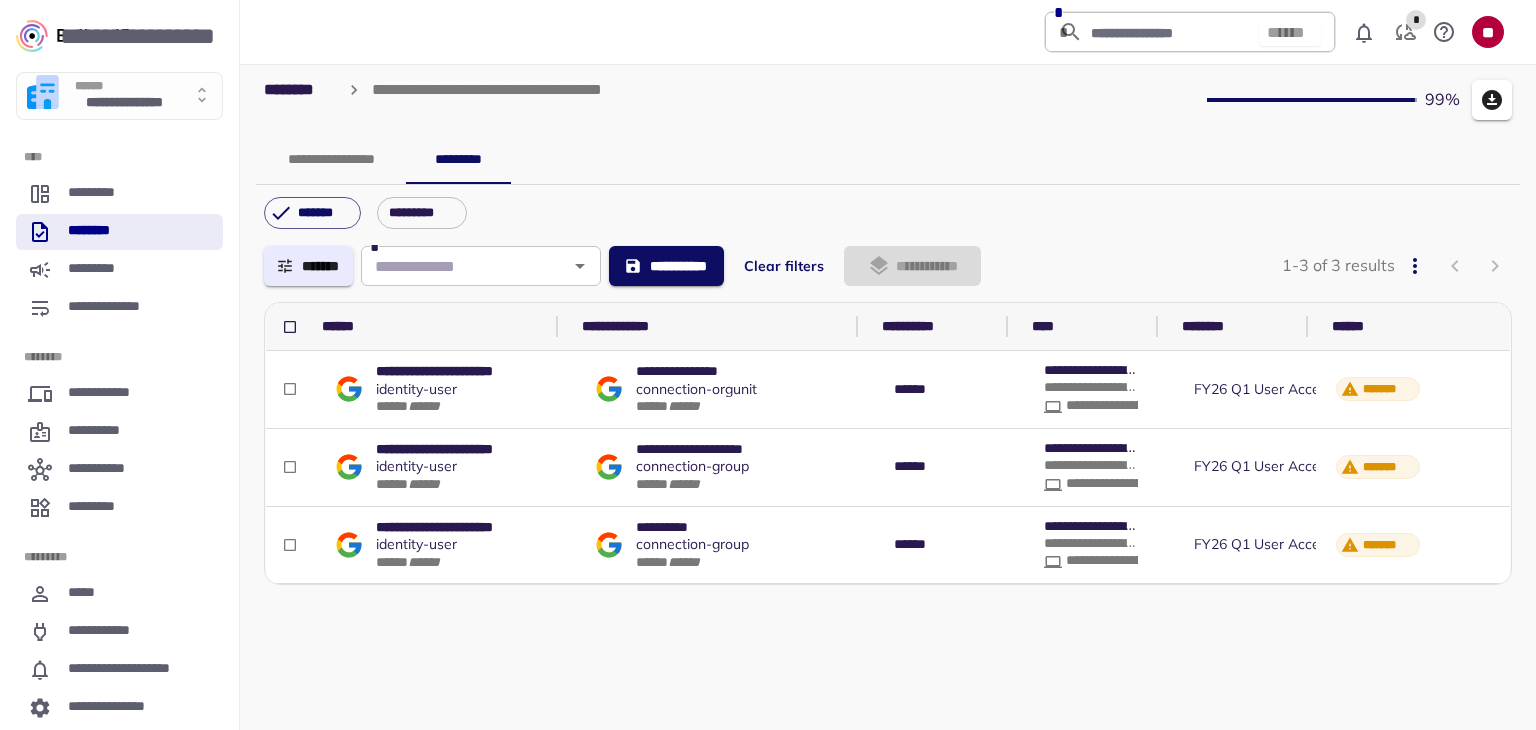 click on "**********" at bounding box center [888, 393] 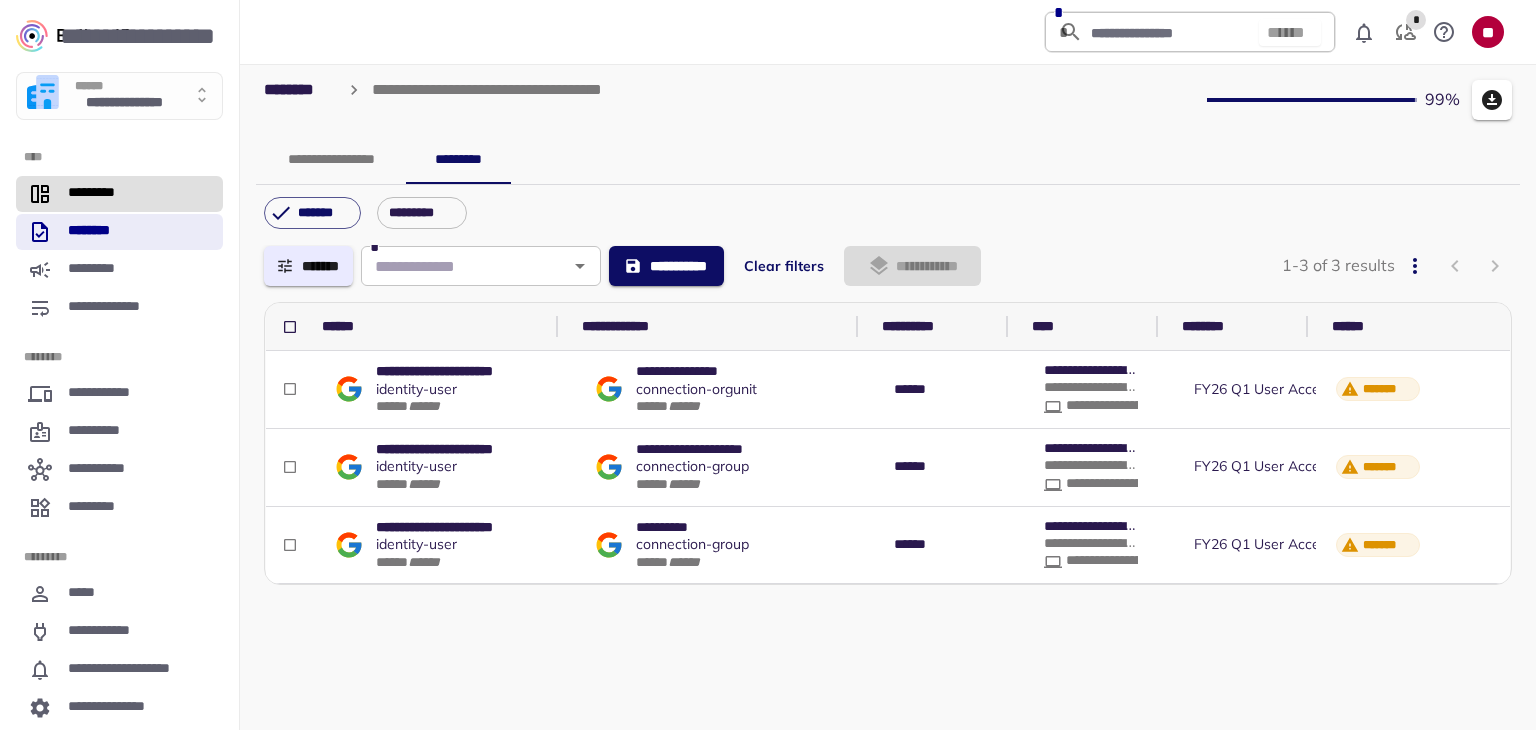 click on "*********" at bounding box center (103, 194) 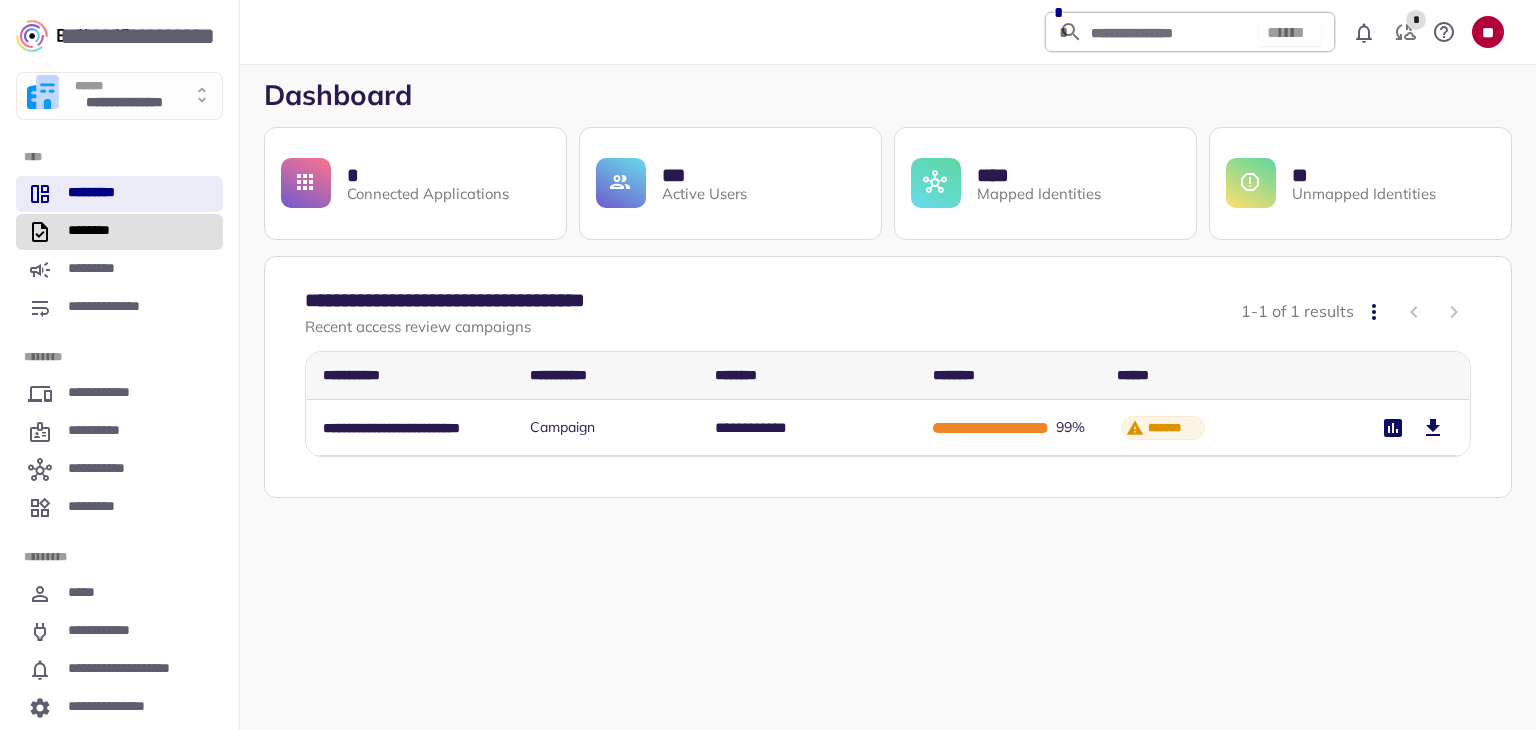 click on "********" at bounding box center (119, 232) 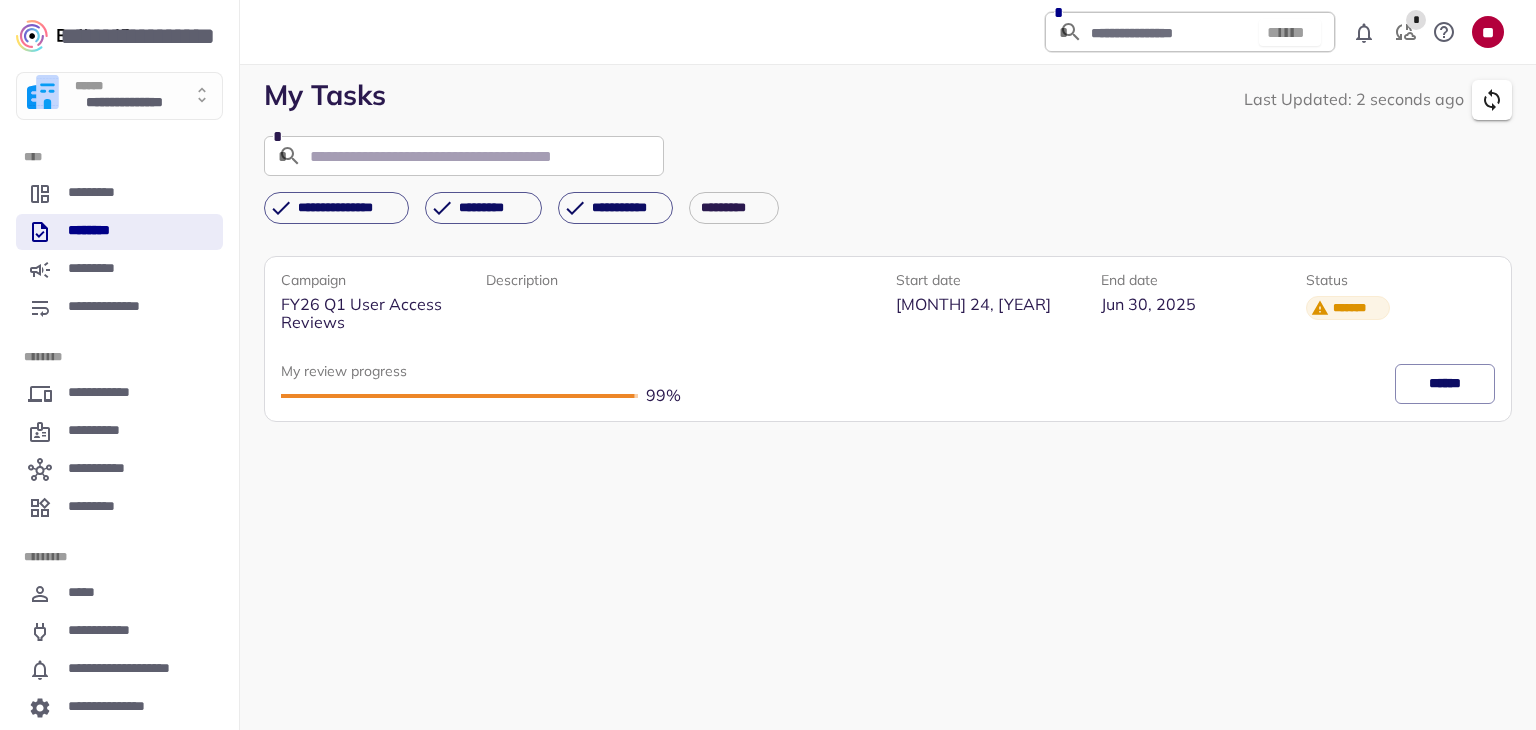 click on "******" at bounding box center [1445, 384] 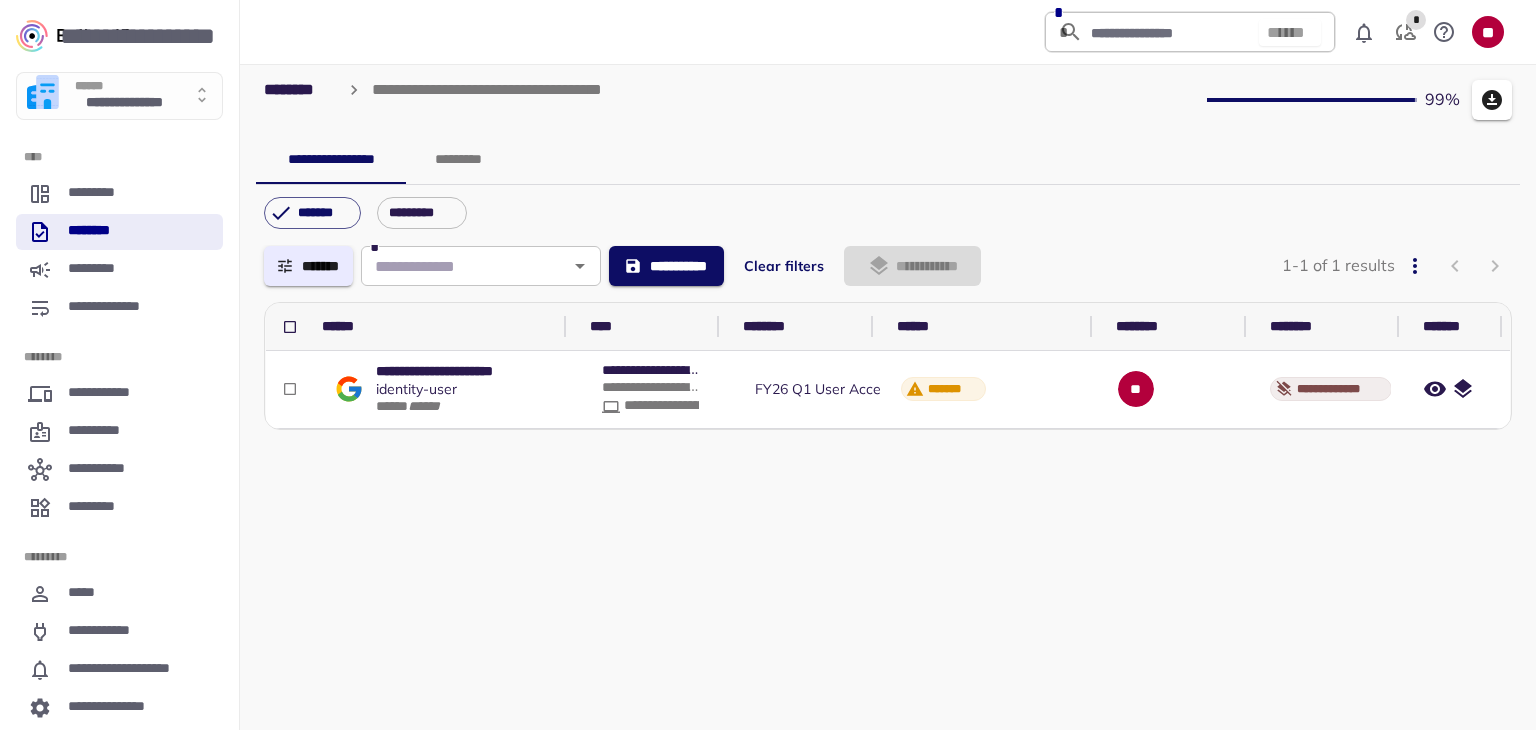 click on "**********" at bounding box center [888, 479] 